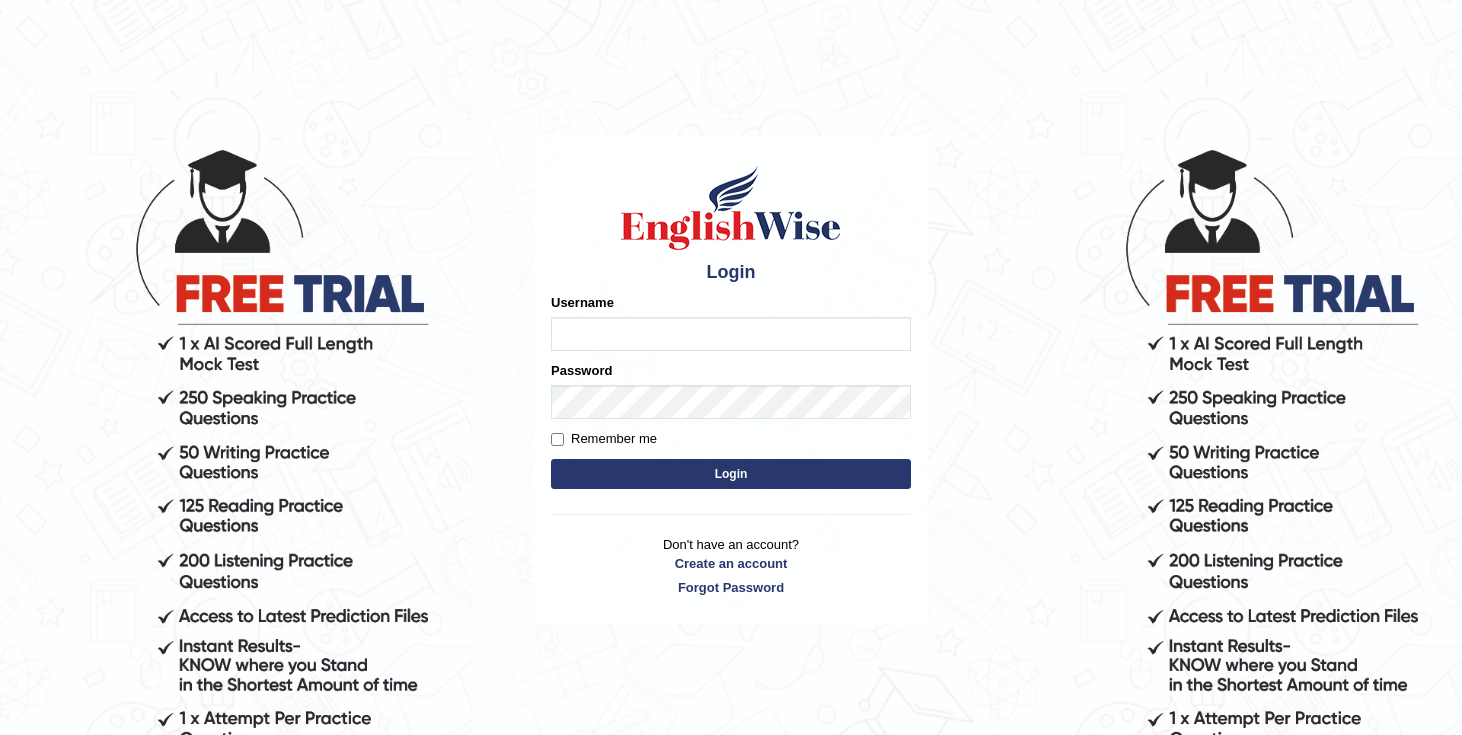 scroll, scrollTop: 0, scrollLeft: 0, axis: both 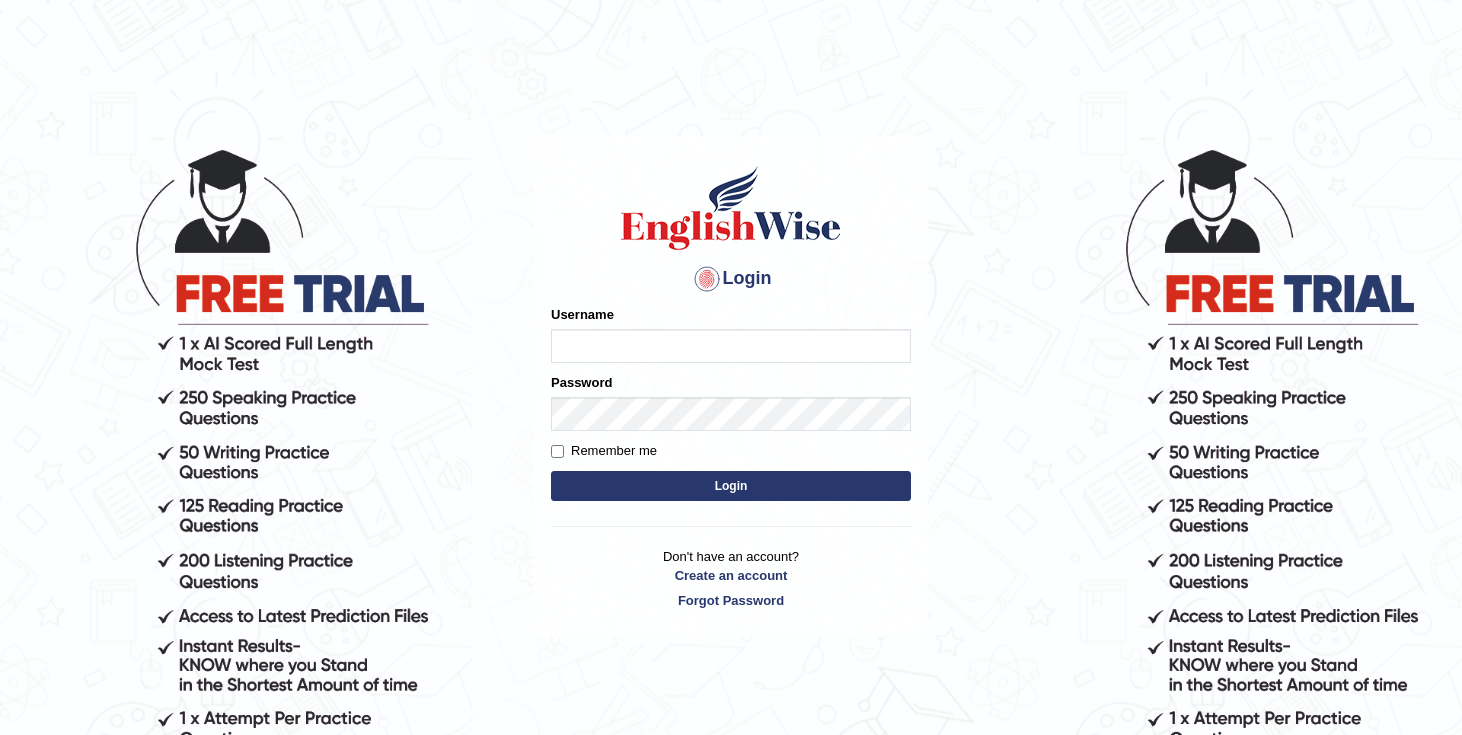 type on "Chetna09" 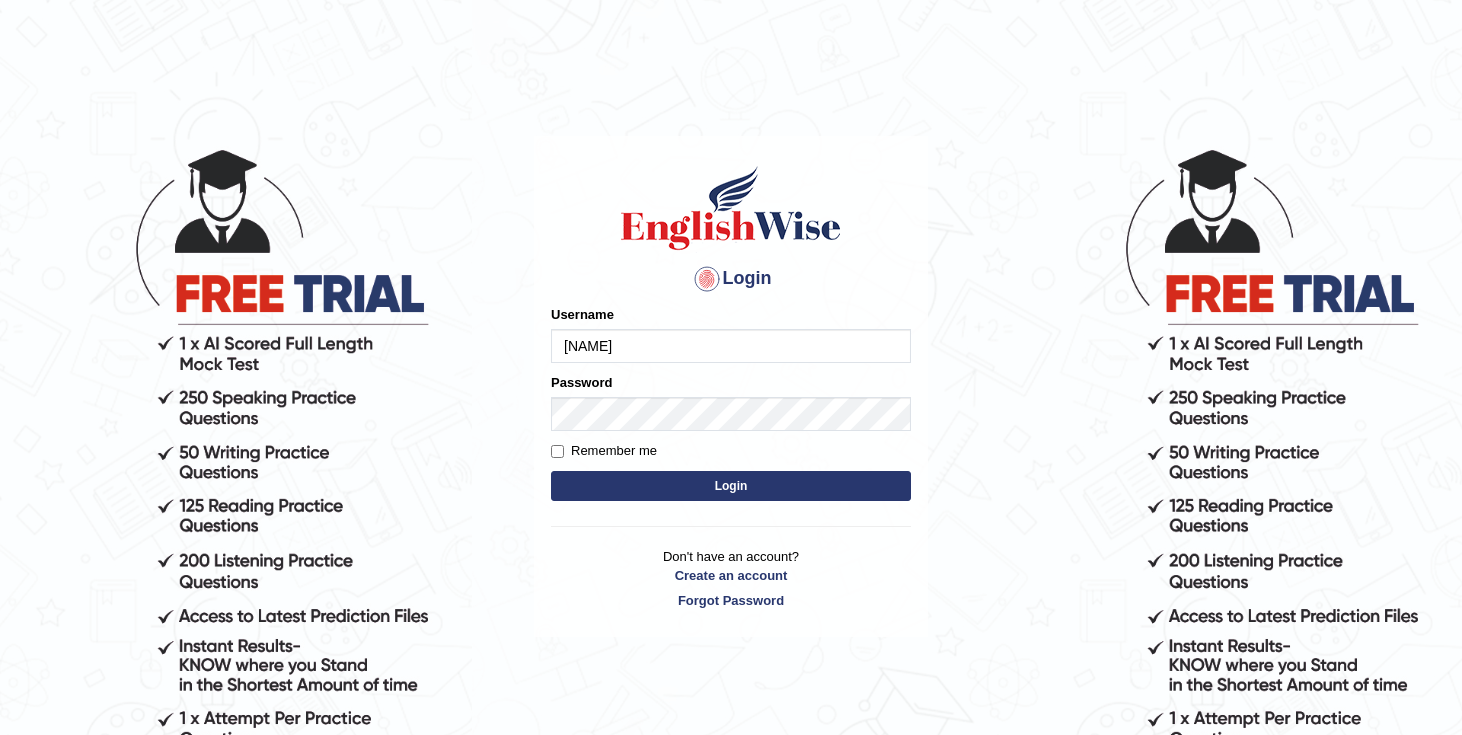 click on "Login" at bounding box center (731, 486) 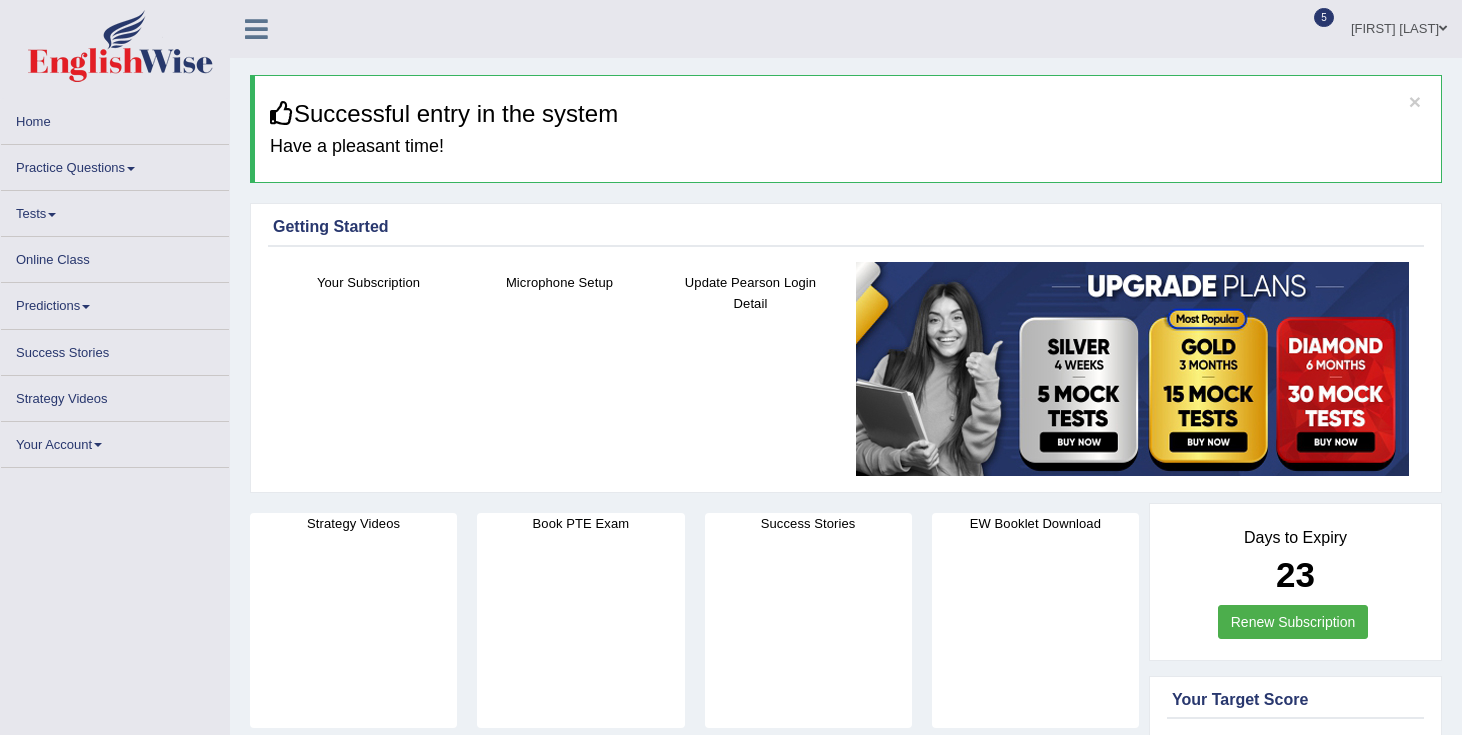 scroll, scrollTop: 0, scrollLeft: 0, axis: both 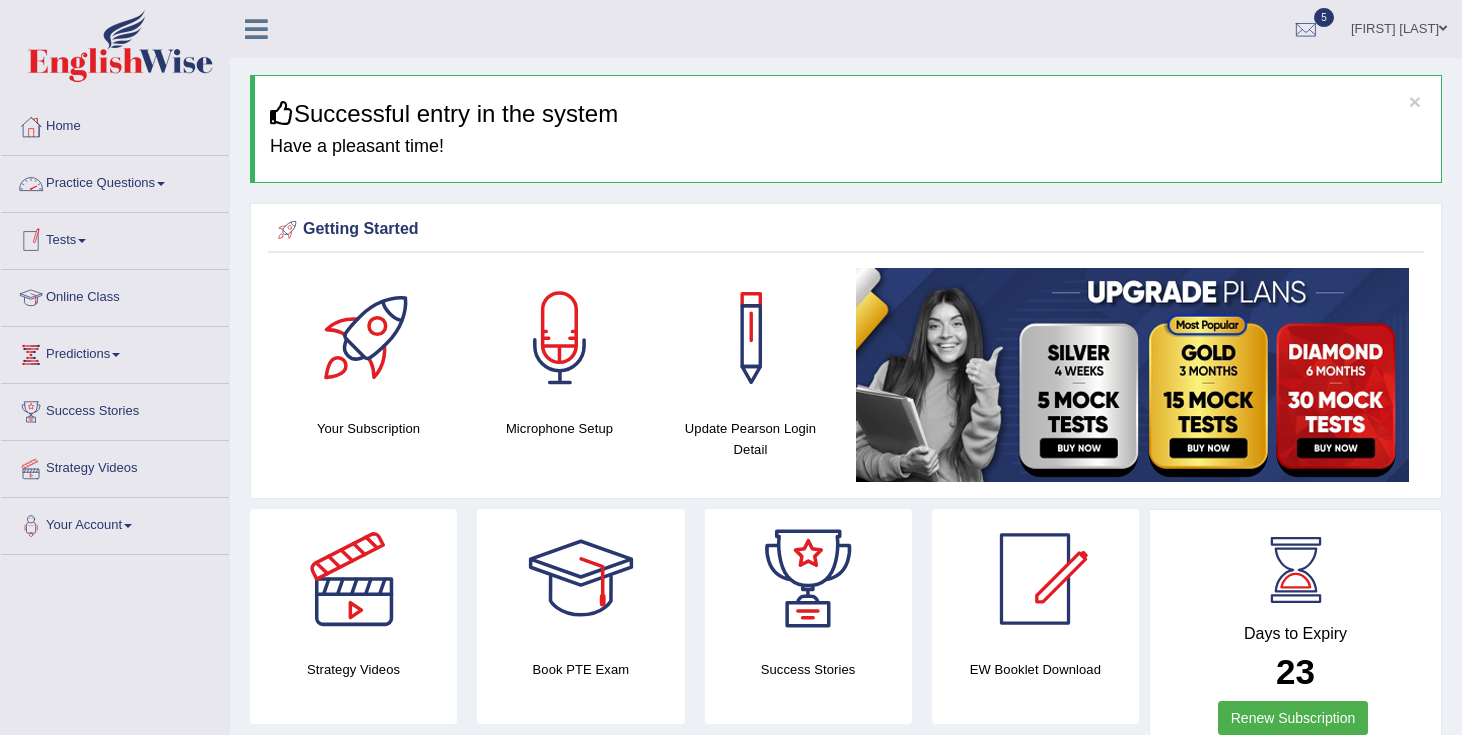 click on "Practice Questions" at bounding box center (115, 181) 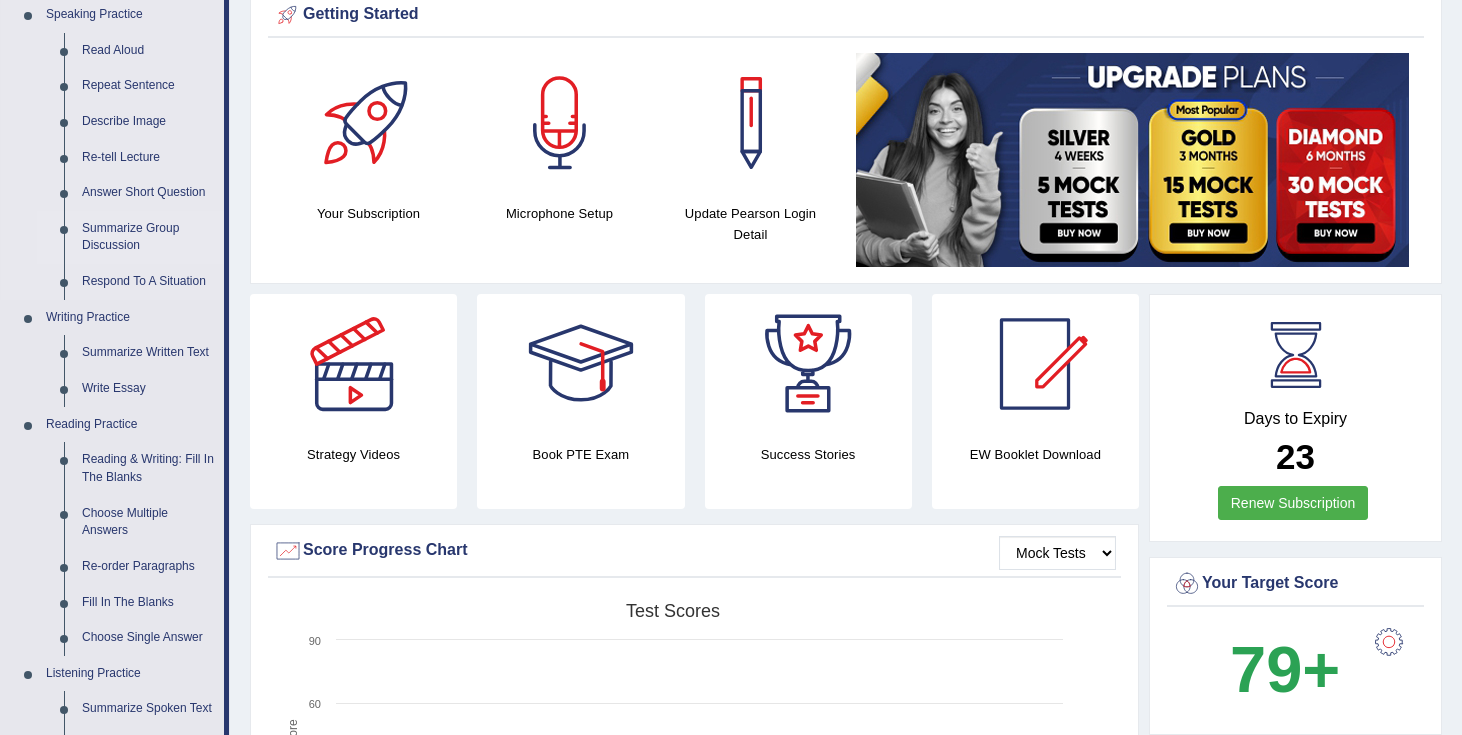 scroll, scrollTop: 213, scrollLeft: 0, axis: vertical 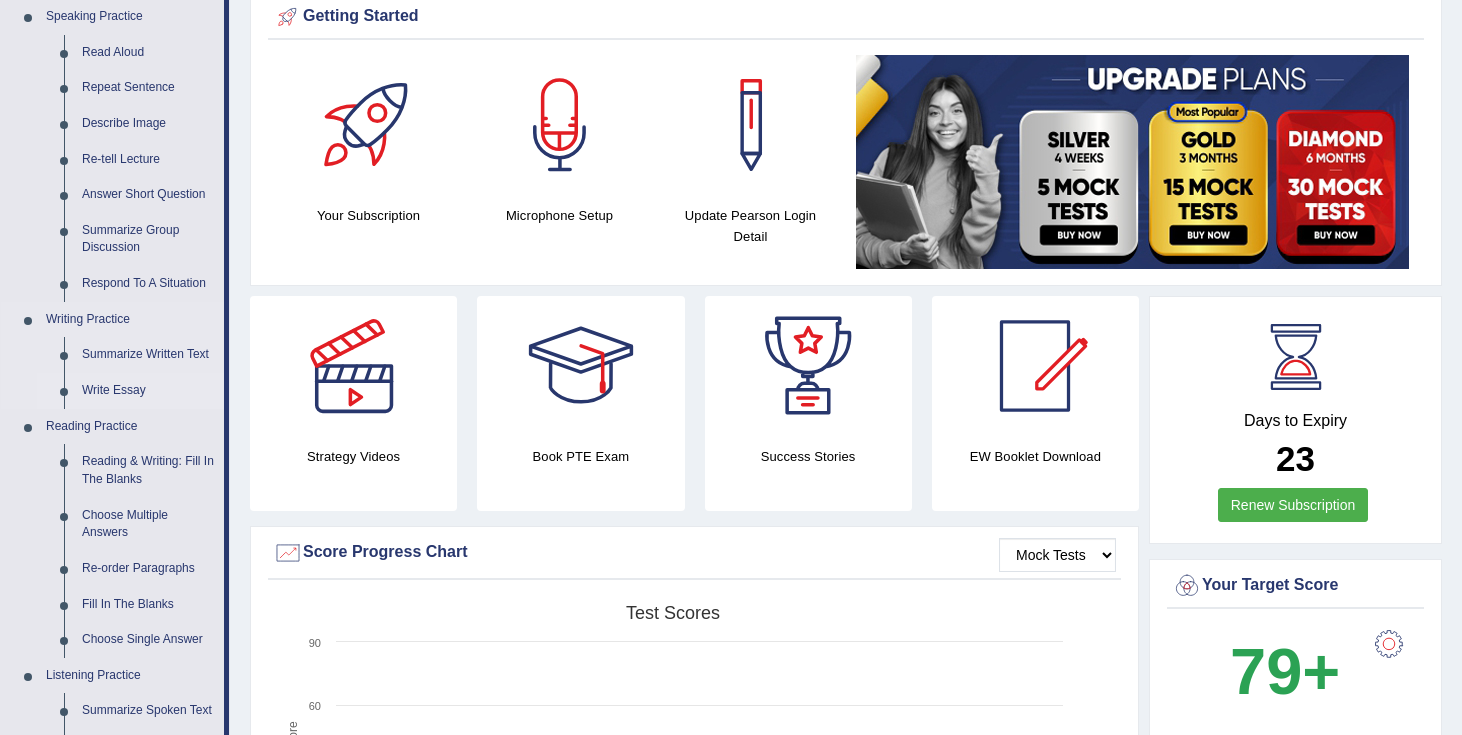 click on "Write Essay" at bounding box center [148, 391] 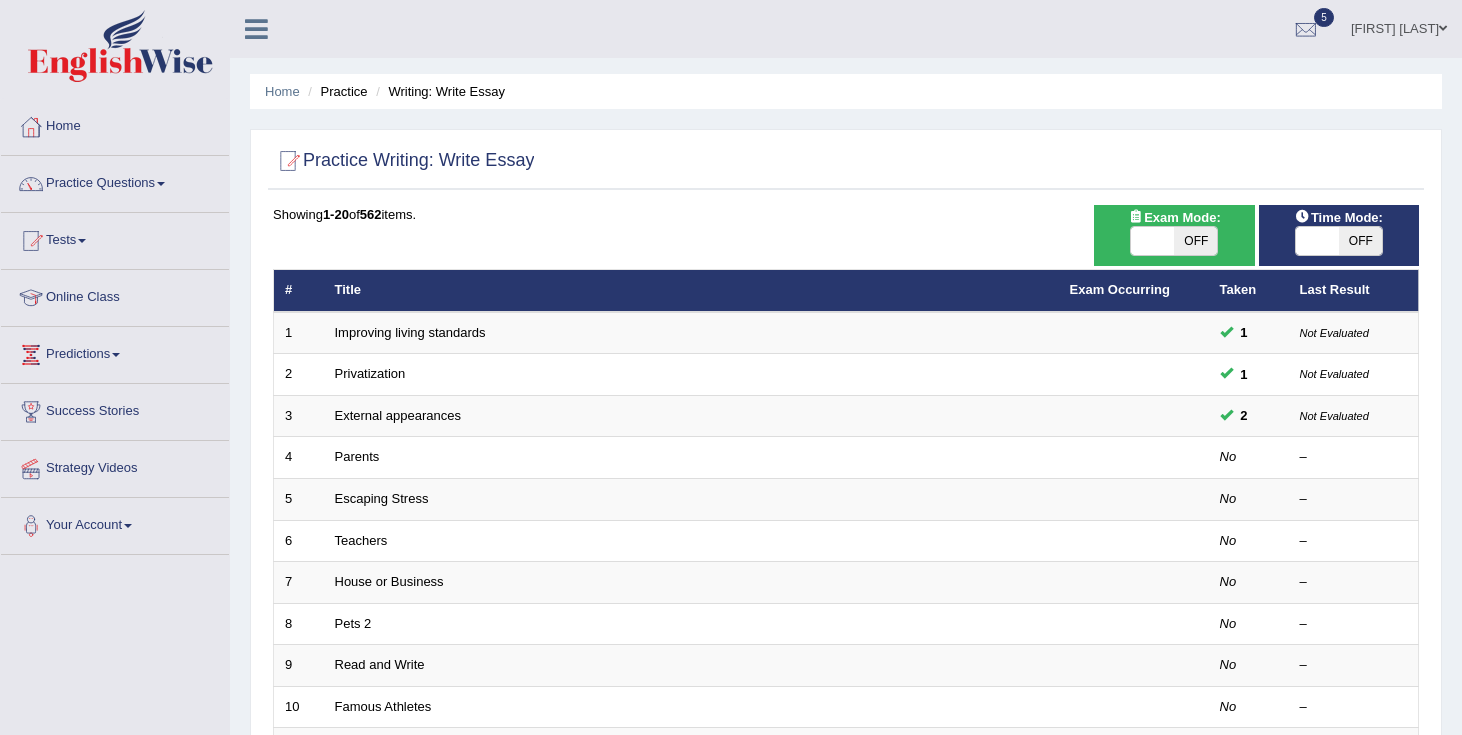 scroll, scrollTop: 0, scrollLeft: 0, axis: both 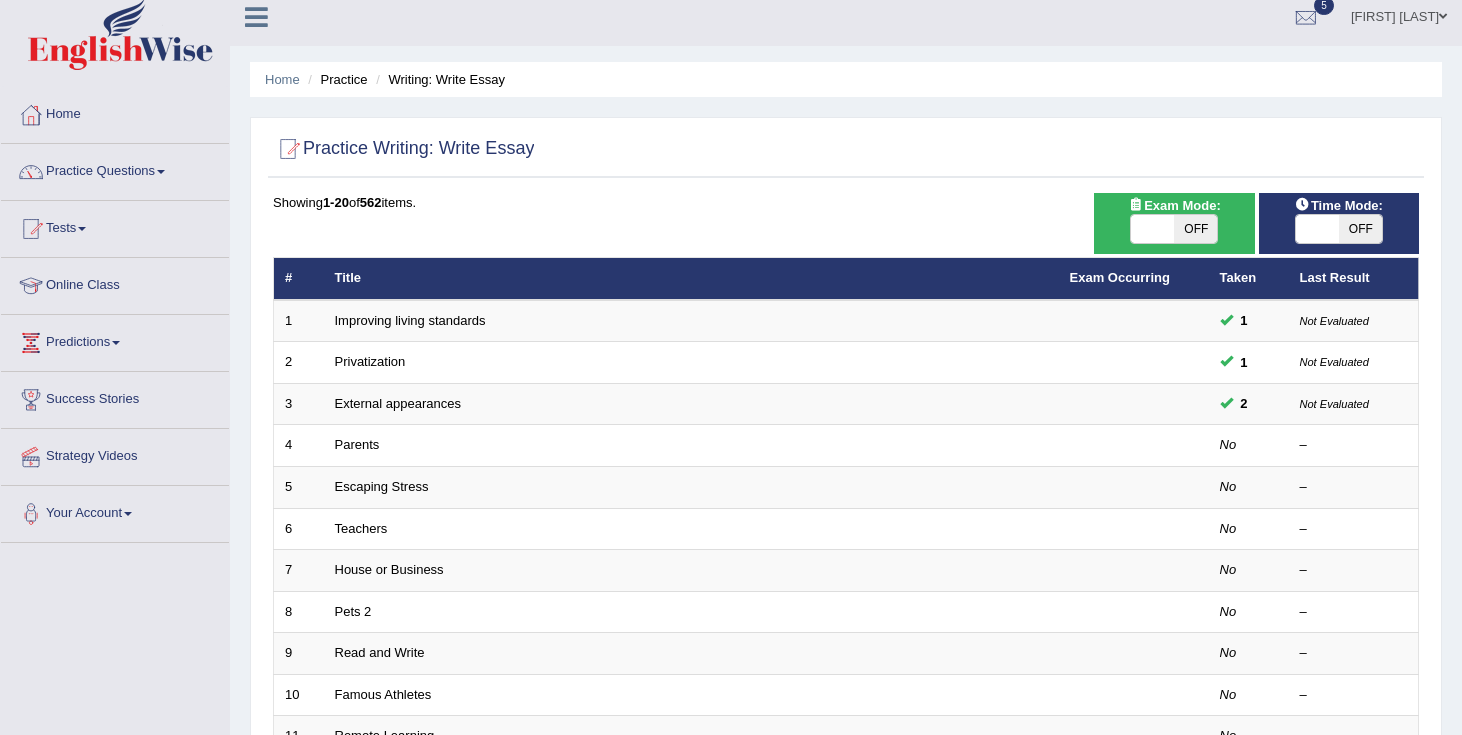 click on "OFF" at bounding box center (1195, 229) 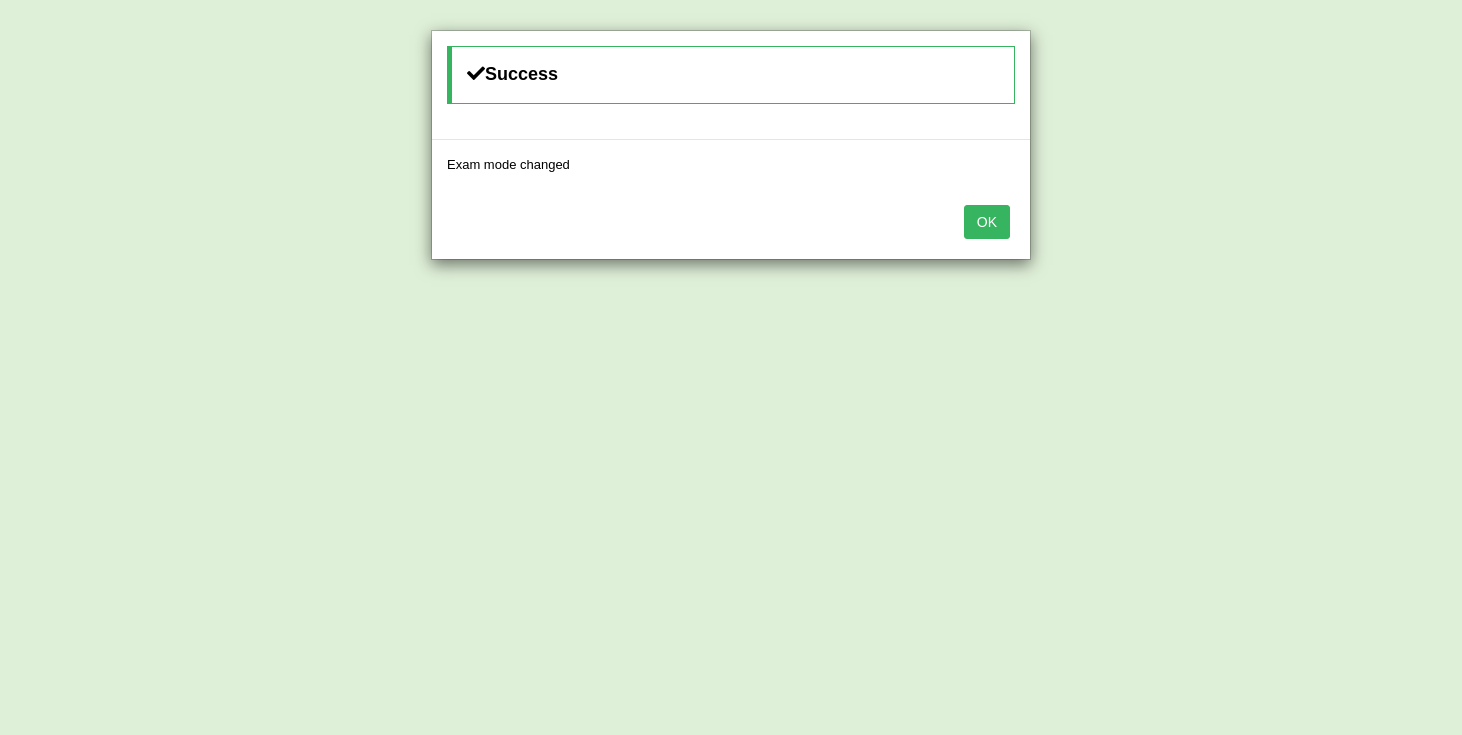 click on "OK" at bounding box center [987, 222] 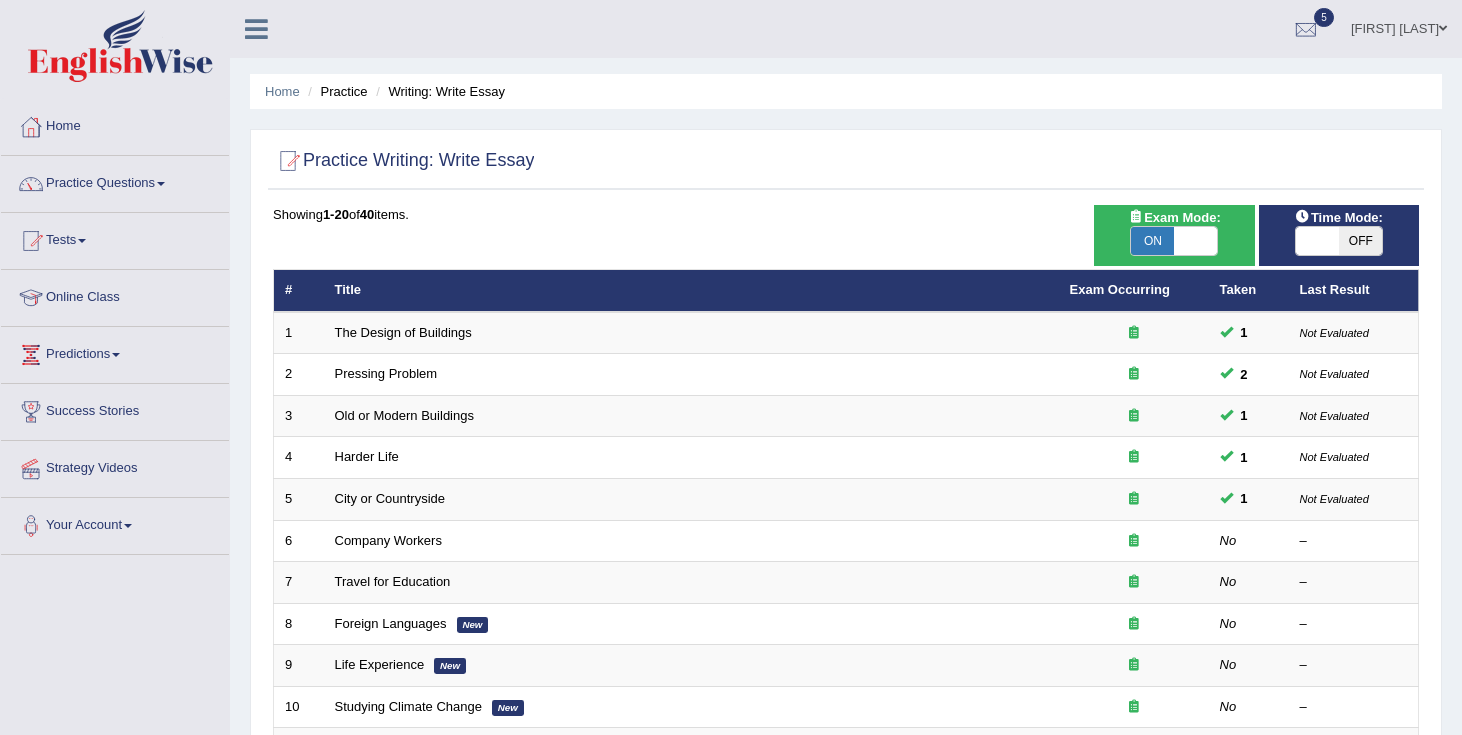 scroll, scrollTop: 12, scrollLeft: 0, axis: vertical 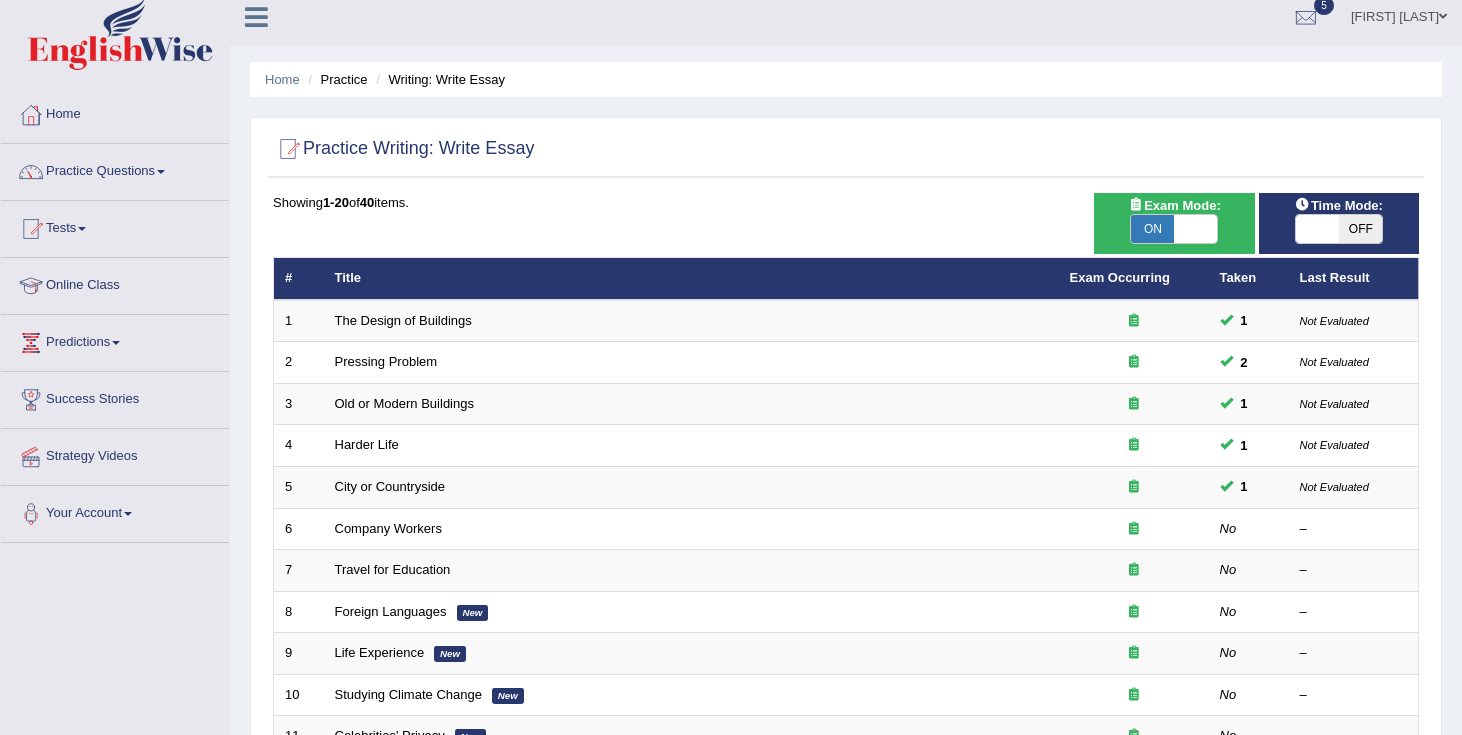 click on "OFF" at bounding box center (1360, 229) 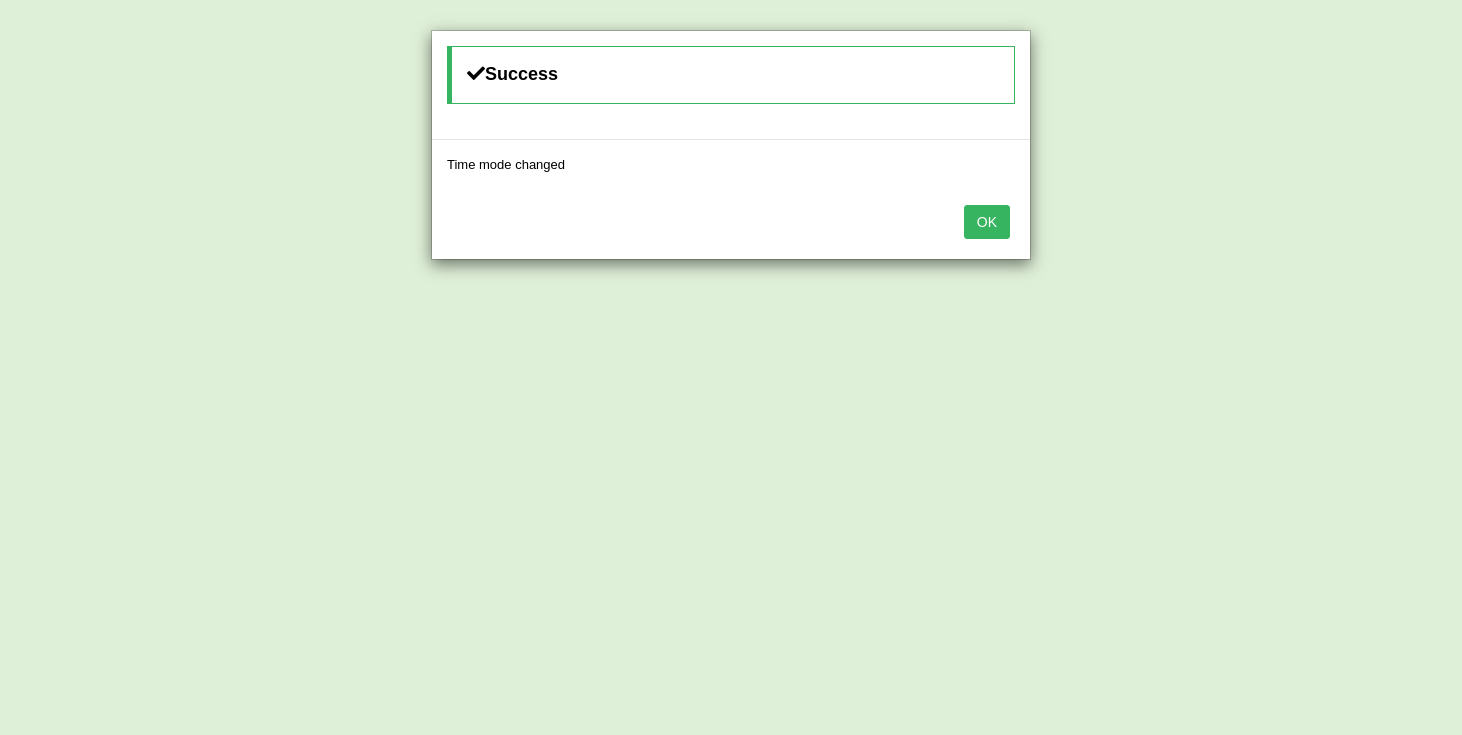 click on "OK" at bounding box center (987, 222) 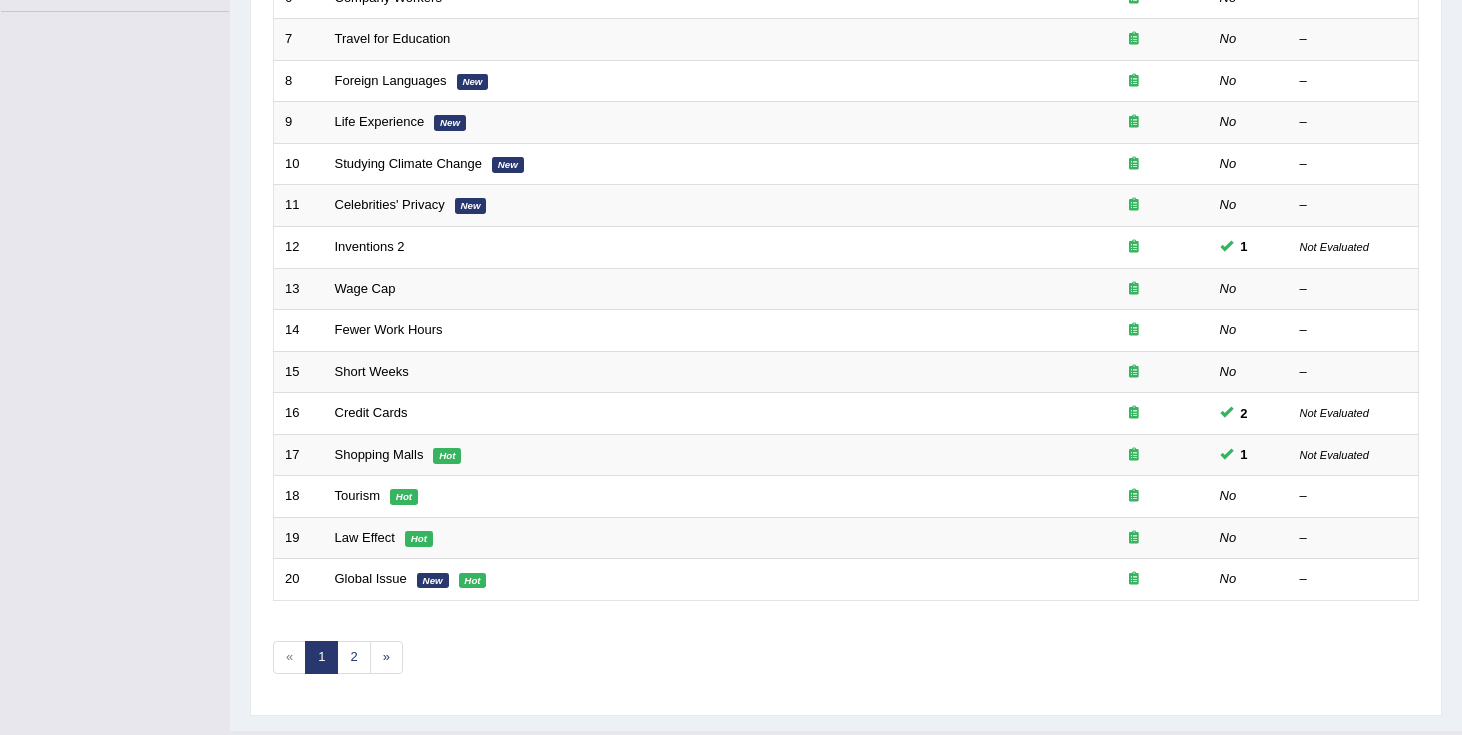 scroll, scrollTop: 589, scrollLeft: 0, axis: vertical 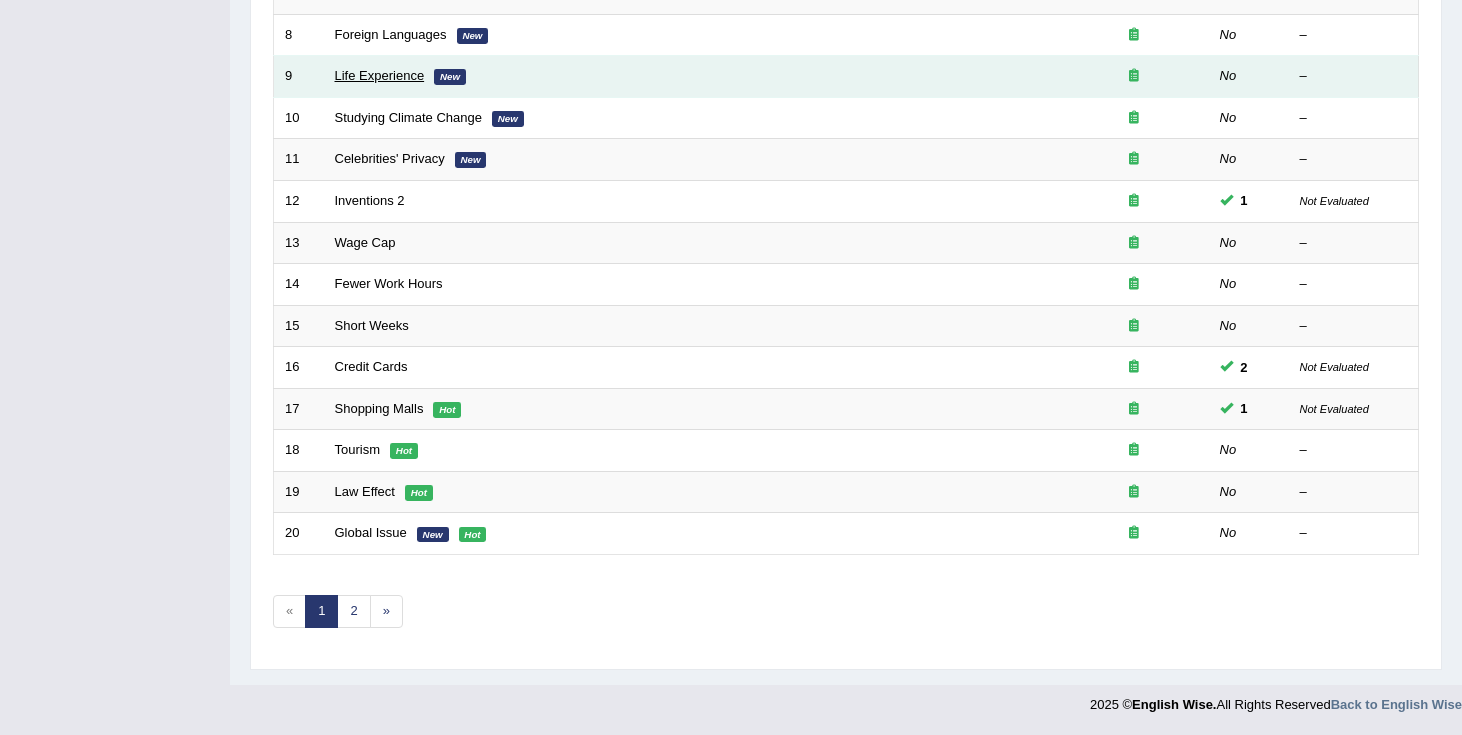 click on "Life Experience" at bounding box center [380, 75] 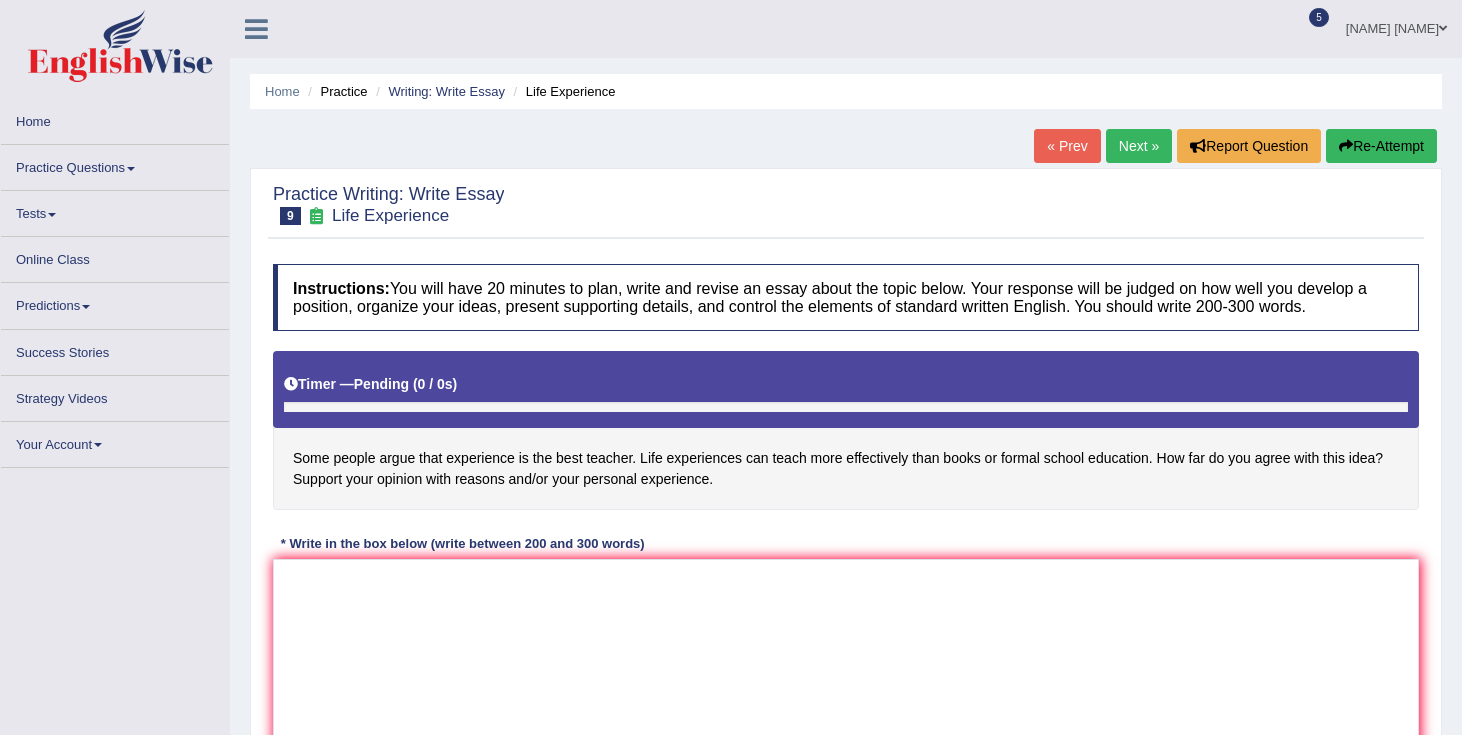scroll, scrollTop: 0, scrollLeft: 0, axis: both 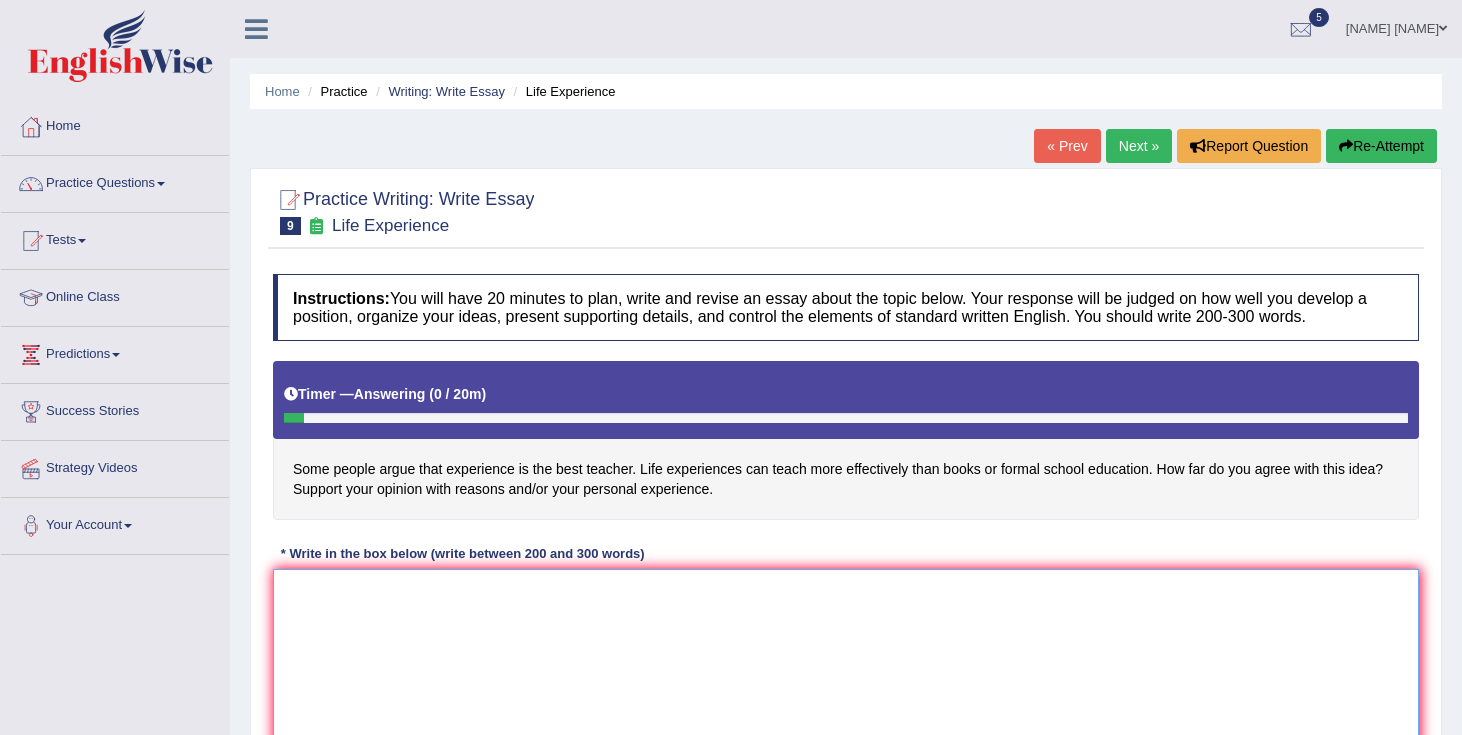 click at bounding box center [846, 666] 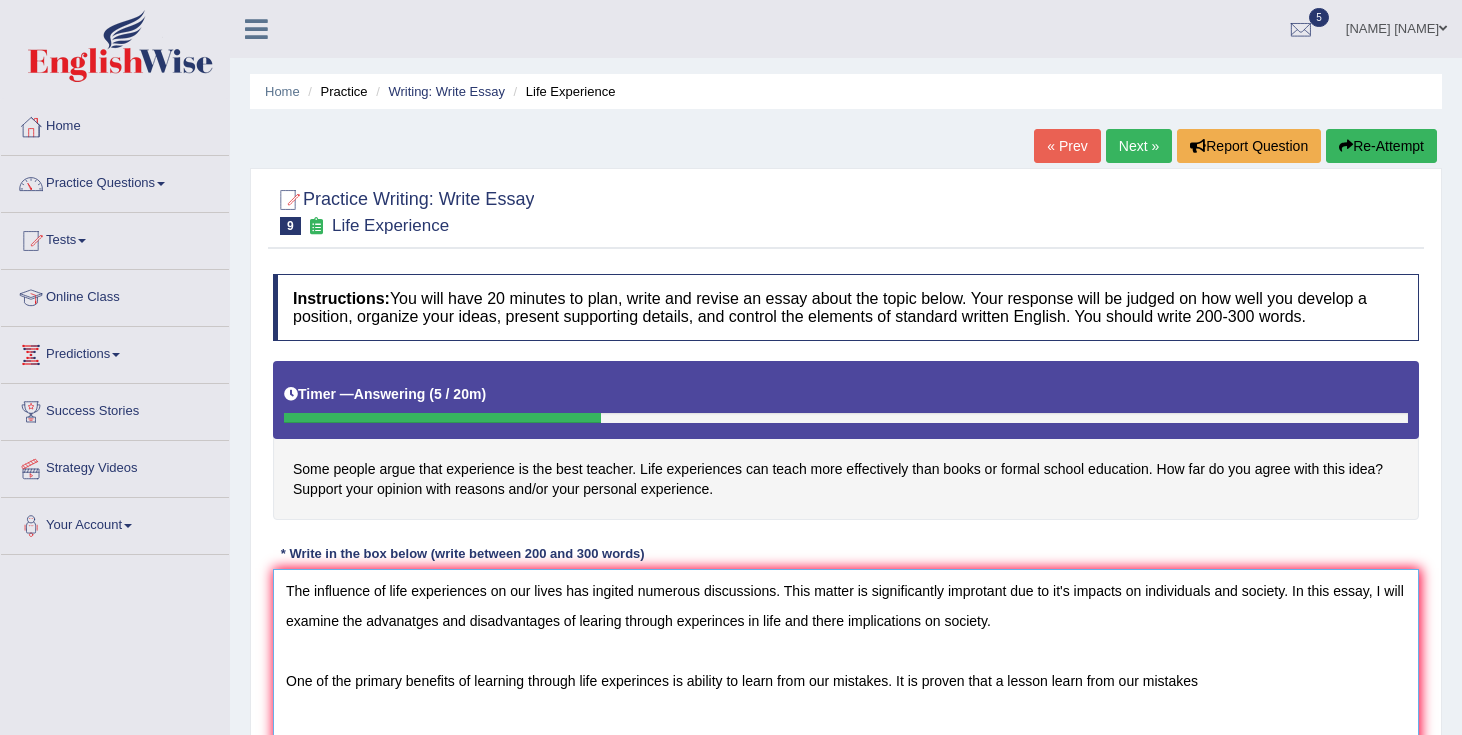 click on "The influence of life experiences on our lives has ingited numerous discussions. This matter is significantly improtant due to it's impacts on individuals and society. In this essay, I will examine the advanatges and disadvantages of learing through experinces in life and there implications on society.
One of the primary benefits of learning through life experinces is ability to learn from our mistakes. It is proven that a lesson learn from our mistakes" at bounding box center [846, 666] 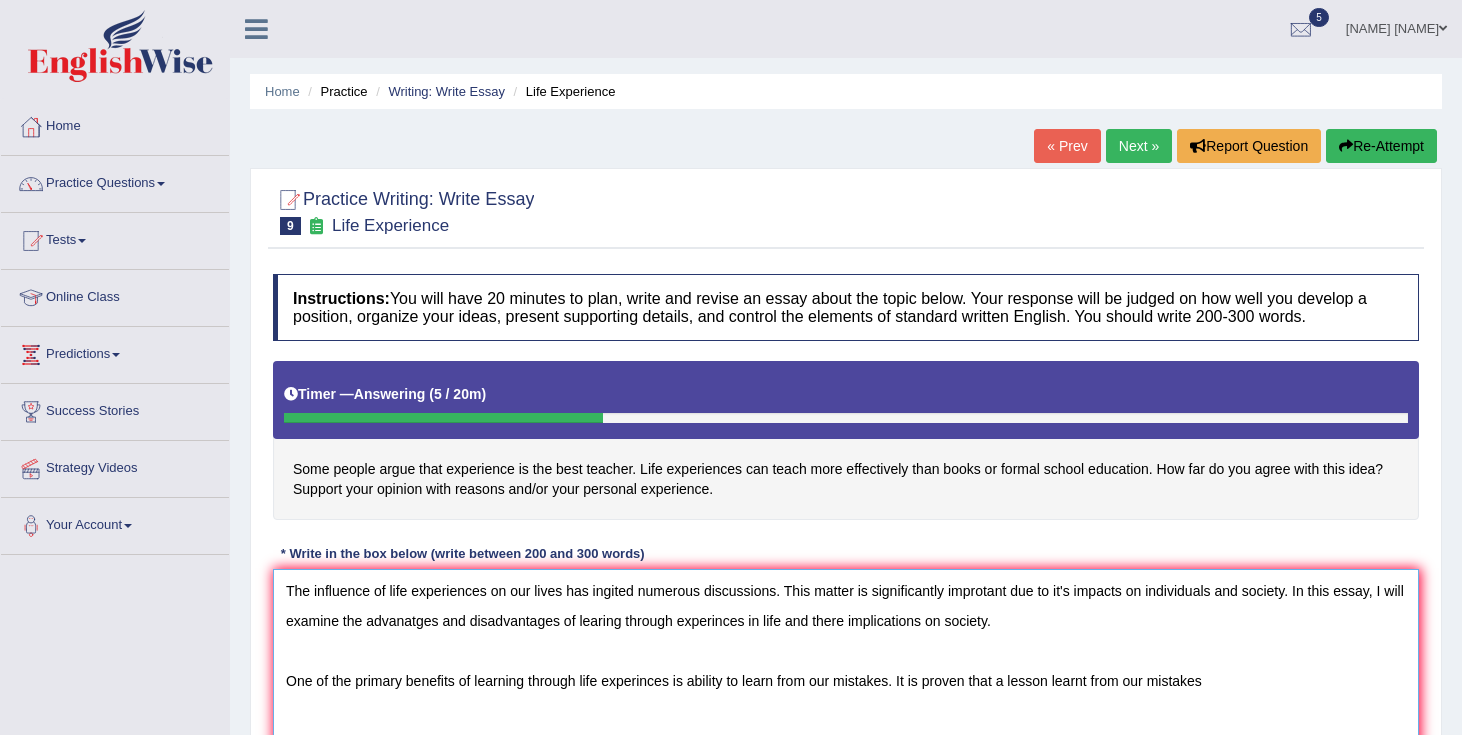 click on "The influence of life experiences on our lives has ingited numerous discussions. This matter is significantly improtant due to it's impacts on individuals and society. In this essay, I will examine the advanatges and disadvantages of learing through experinces in life and there implications on society.
One of the primary benefits of learning through life experinces is ability to learn from our mistakes. It is proven that a lesson learnt from our mistakes" at bounding box center (846, 666) 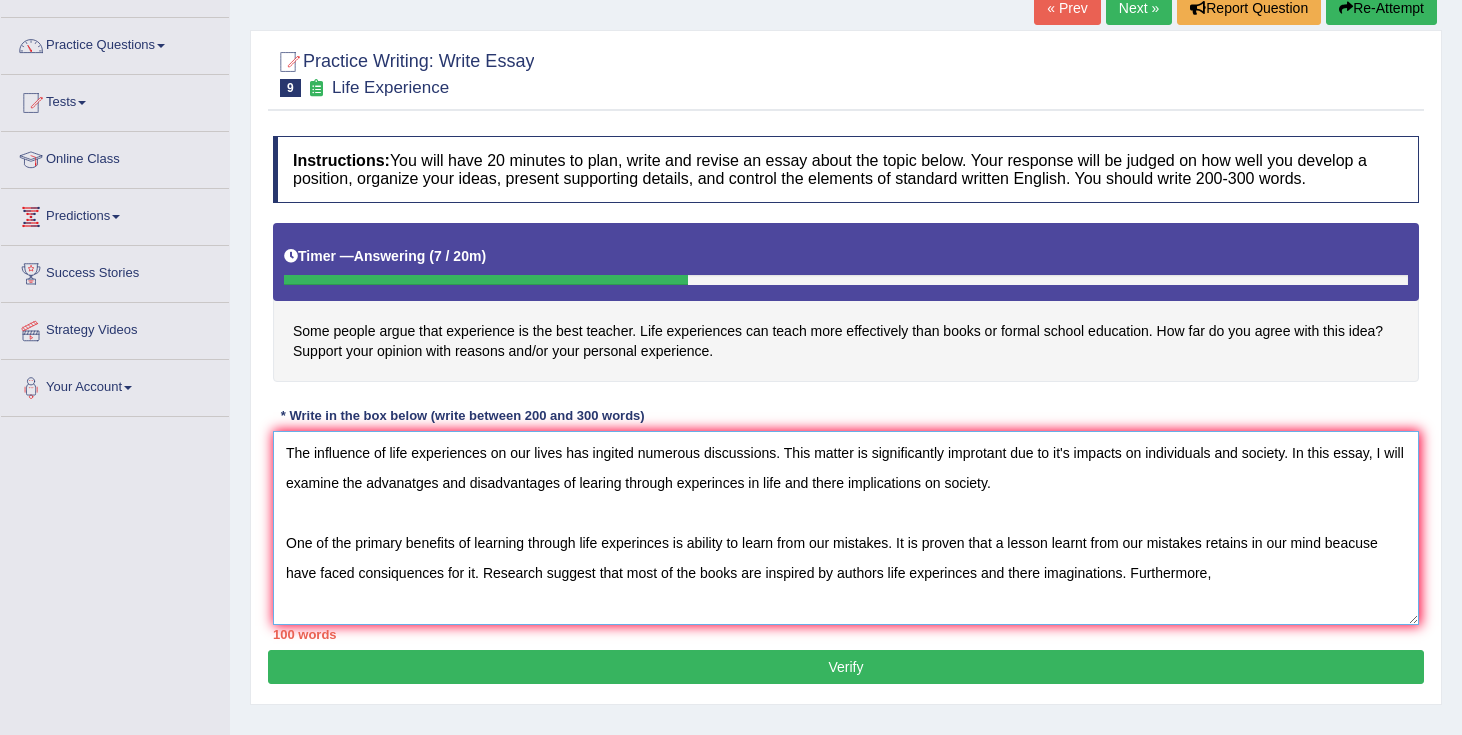 scroll, scrollTop: 200, scrollLeft: 0, axis: vertical 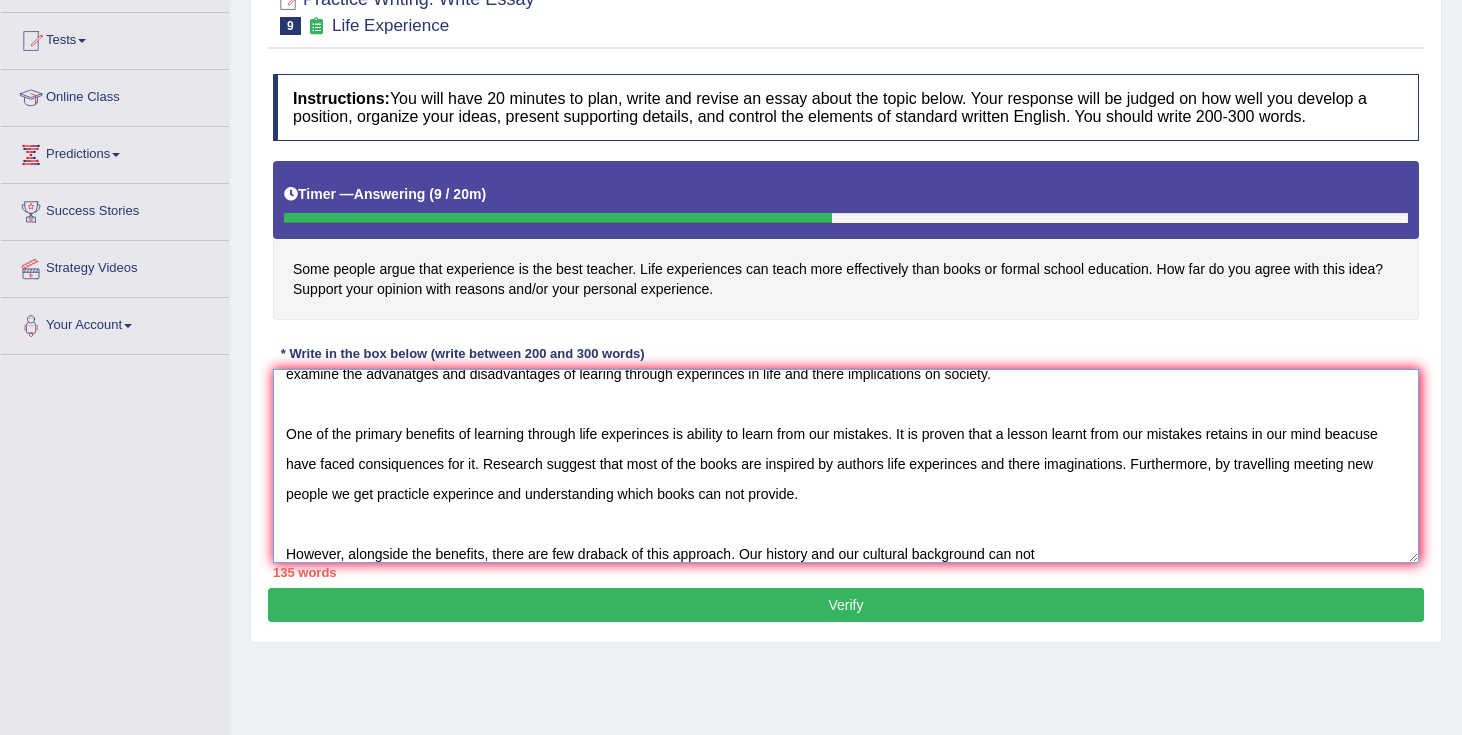 click on "The influence of life experiences on our lives has ingited numerous discussions. This matter is significantly improtant due to it's impacts on individuals and society. In this essay, I will examine the advanatges and disadvantages of learing through experinces in life and there implications on society.
One of the primary benefits of learning through life experinces is ability to learn from our mistakes. It is proven that a lesson learnt from our mistakes retains in our mind beacuse have faced consiquences for it. Research suggest that most of the books are inspired by authors life experinces and there imaginations. Furthermore, by travelling meeting new people we get practicle experince and understanding which books can not provide.
However, alongside the benefits, there are few draback of this approach. Our history and our cultural background can not" at bounding box center (846, 466) 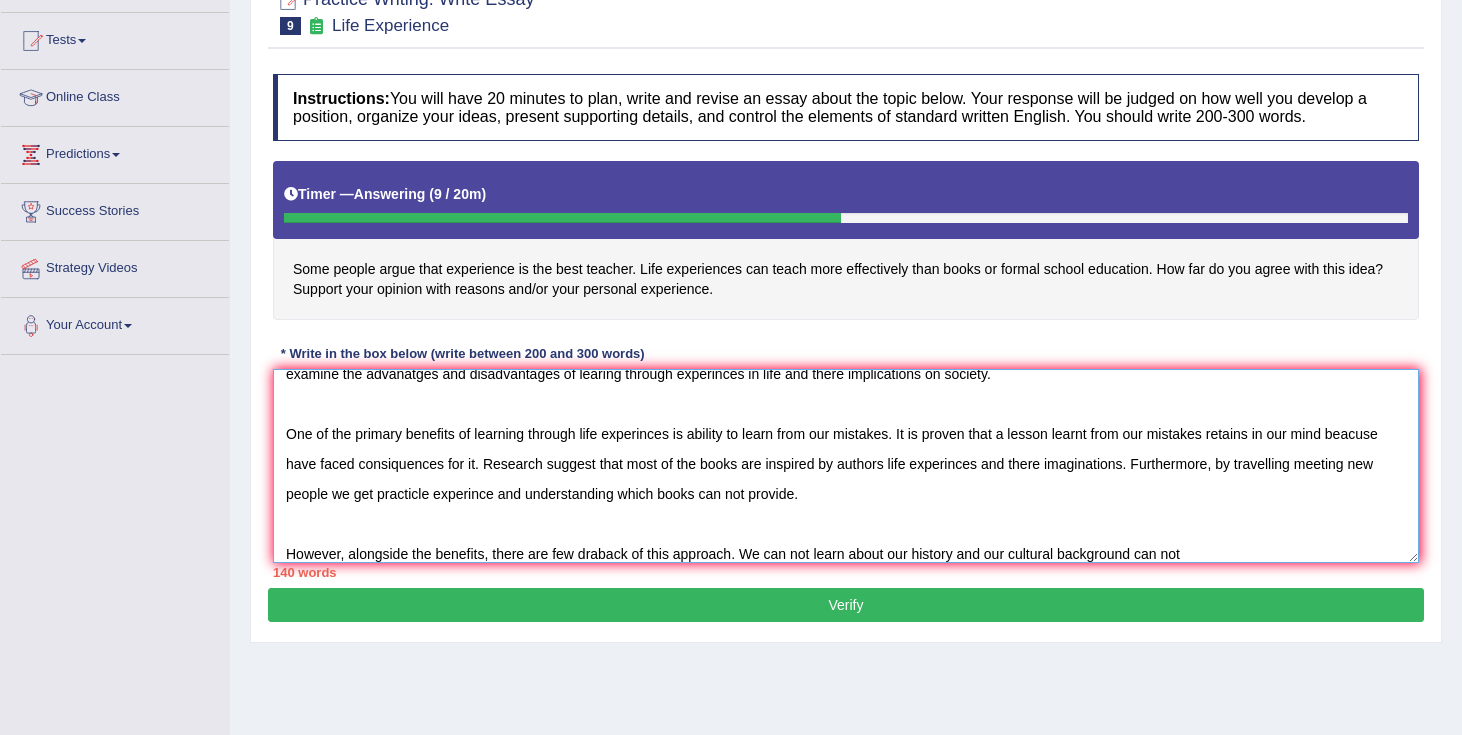 click on "The influence of life experiences on our lives has ingited numerous discussions. This matter is significantly improtant due to it's impacts on individuals and society. In this essay, I will examine the advanatges and disadvantages of learing through experinces in life and there implications on society.
One of the primary benefits of learning through life experinces is ability to learn from our mistakes. It is proven that a lesson learnt from our mistakes retains in our mind beacuse have faced consiquences for it. Research suggest that most of the books are inspired by authors life experinces and there imaginations. Furthermore, by travelling meeting new people we get practicle experince and understanding which books can not provide.
However, alongside the benefits, there are few draback of this approach. We can not learn about our history and our cultural background can not" at bounding box center [846, 466] 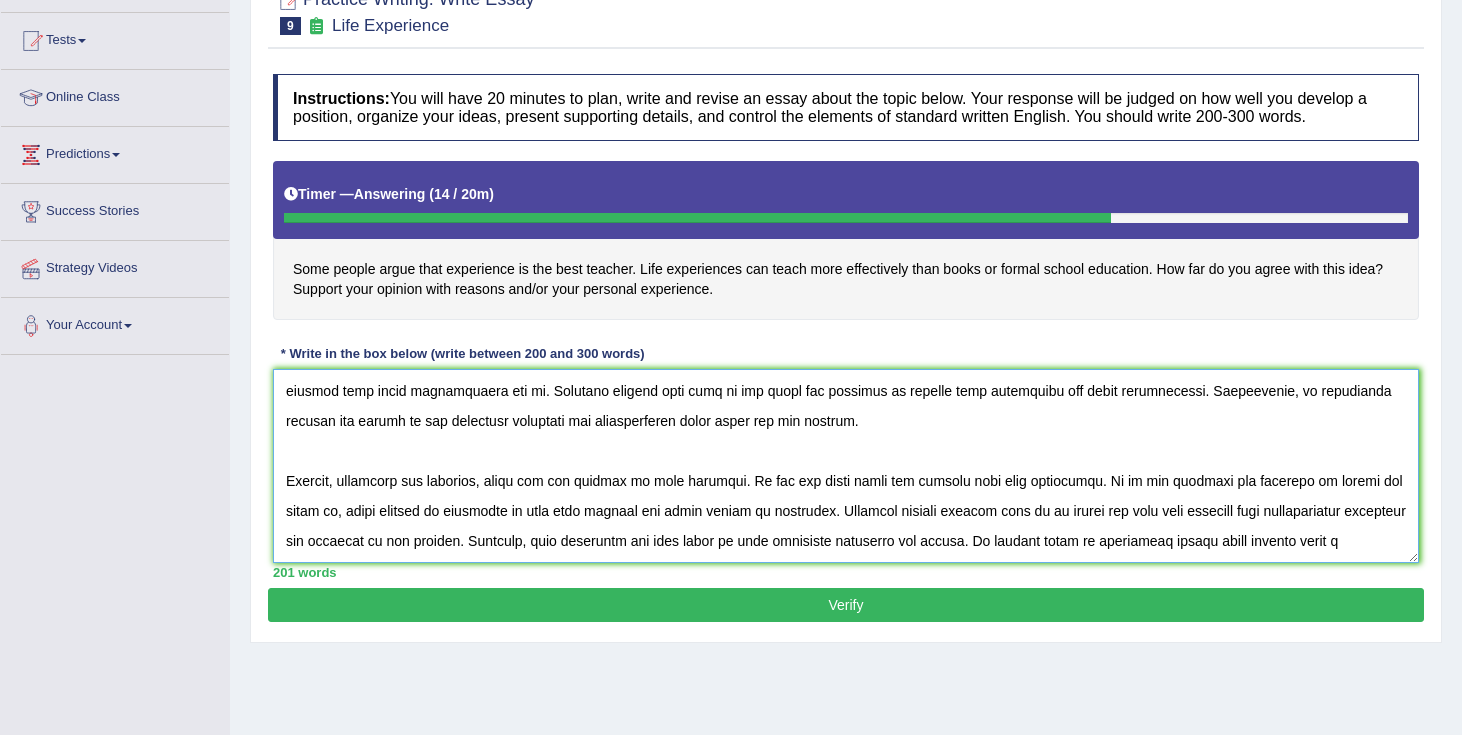 scroll, scrollTop: 137, scrollLeft: 0, axis: vertical 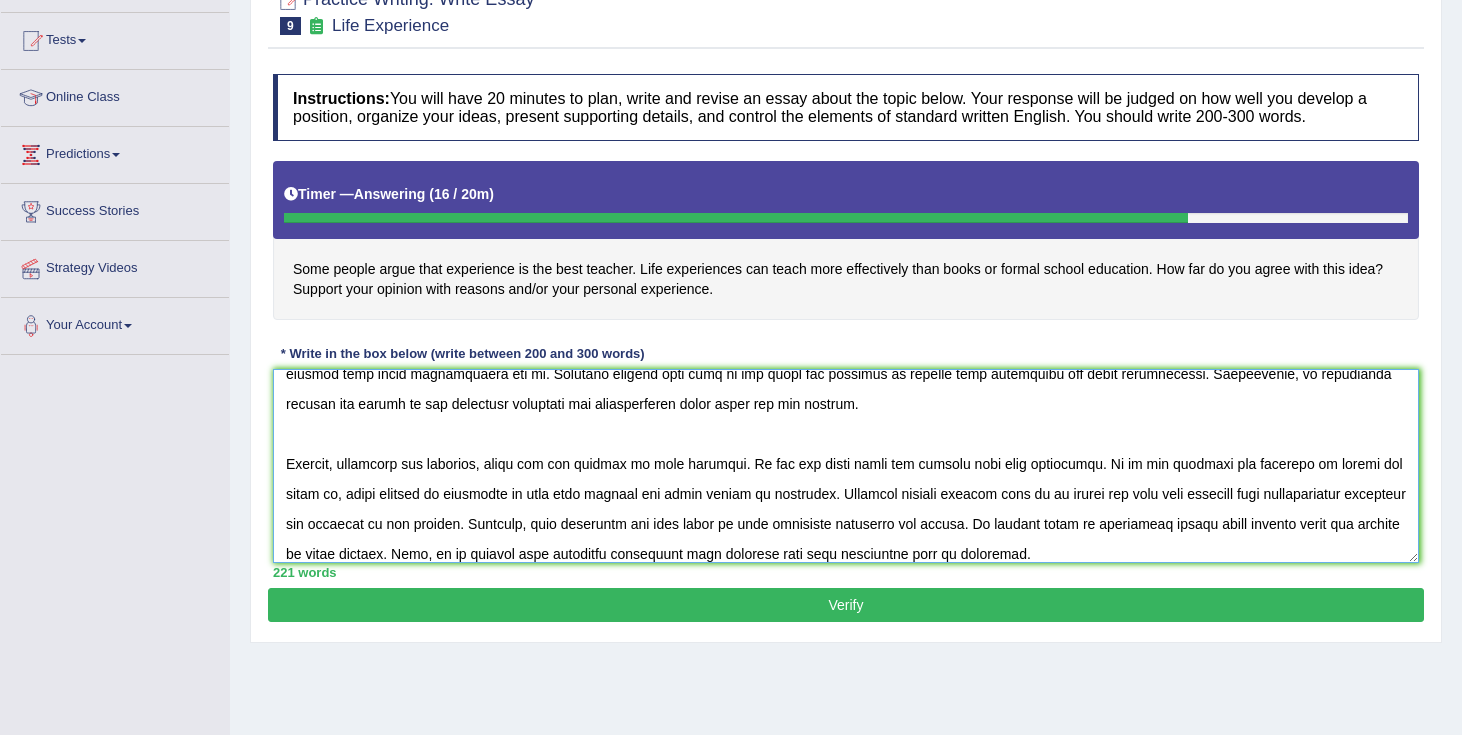 click at bounding box center [846, 466] 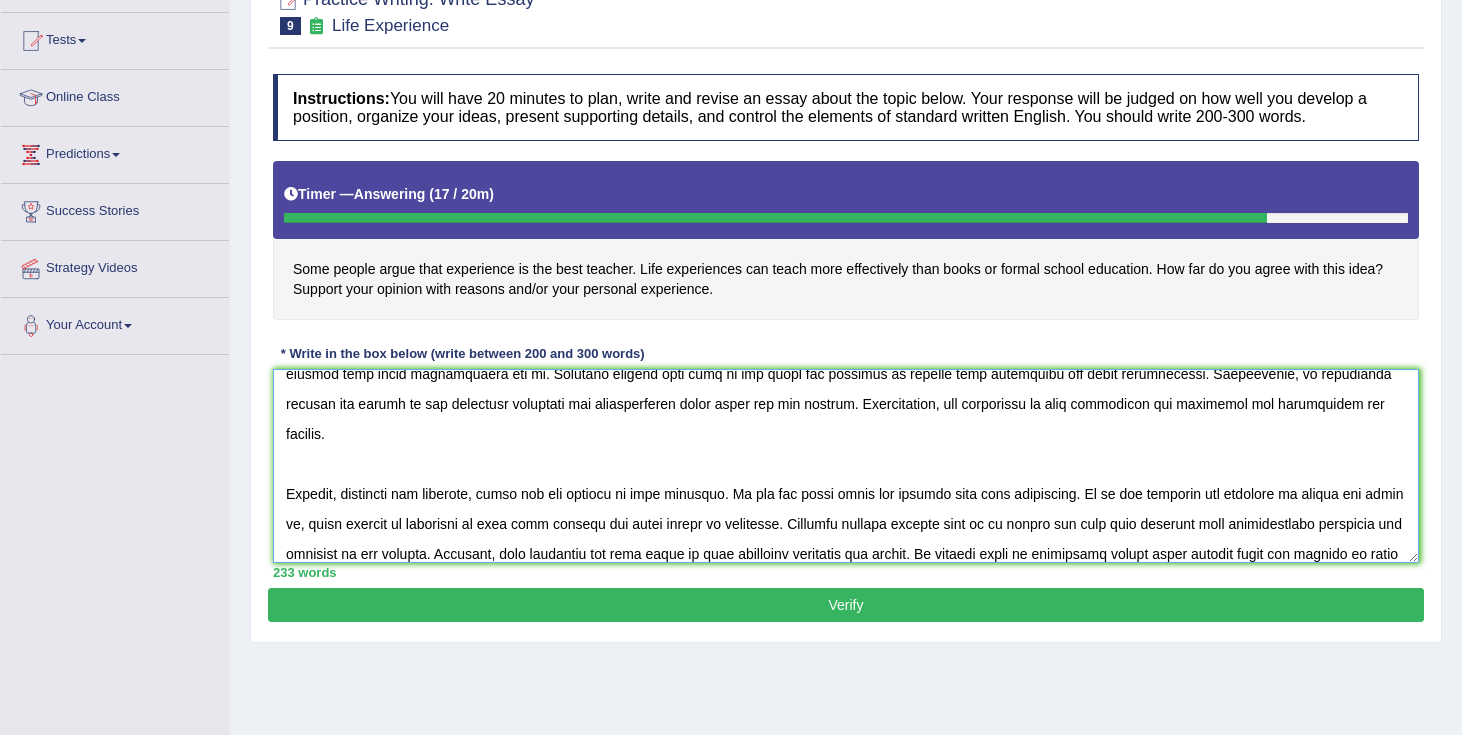 scroll, scrollTop: 150, scrollLeft: 0, axis: vertical 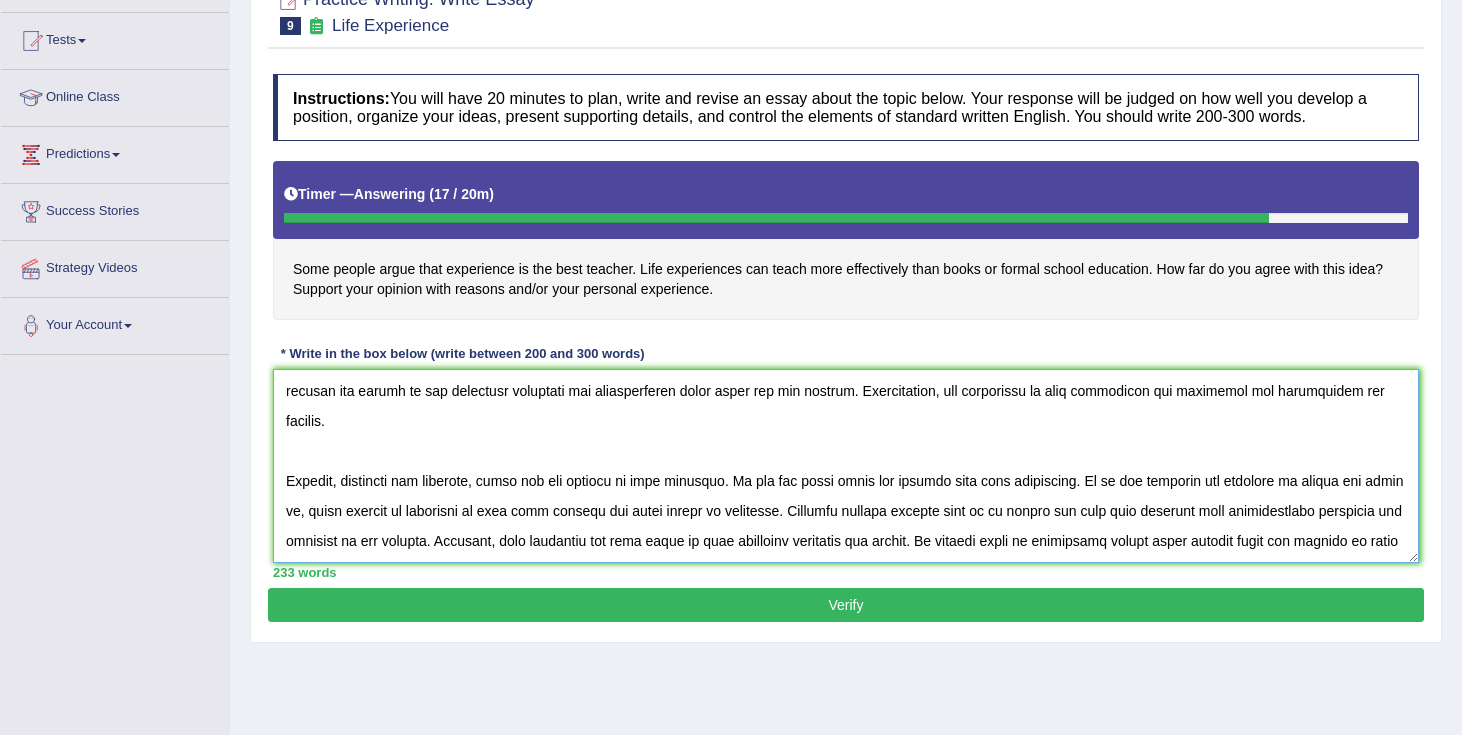 click at bounding box center (846, 466) 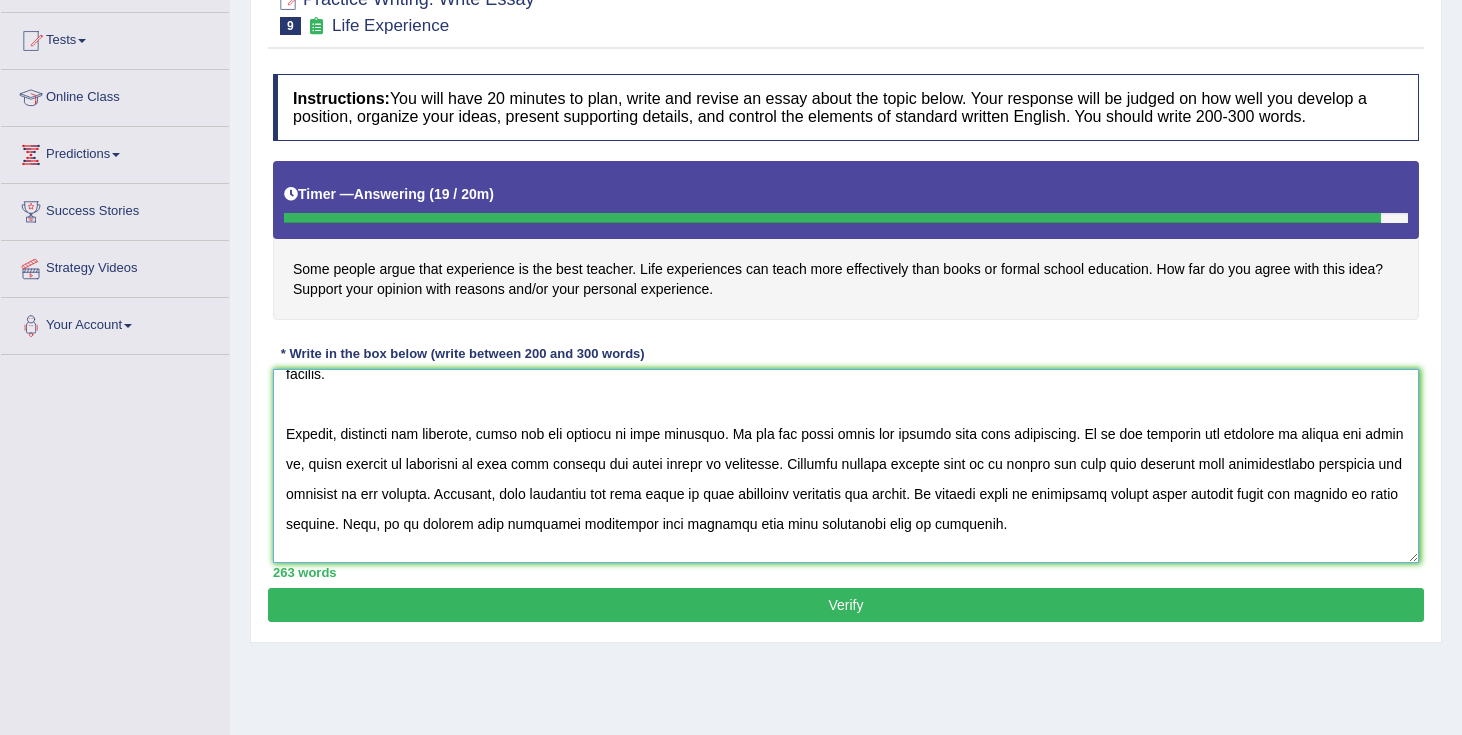 scroll, scrollTop: 227, scrollLeft: 0, axis: vertical 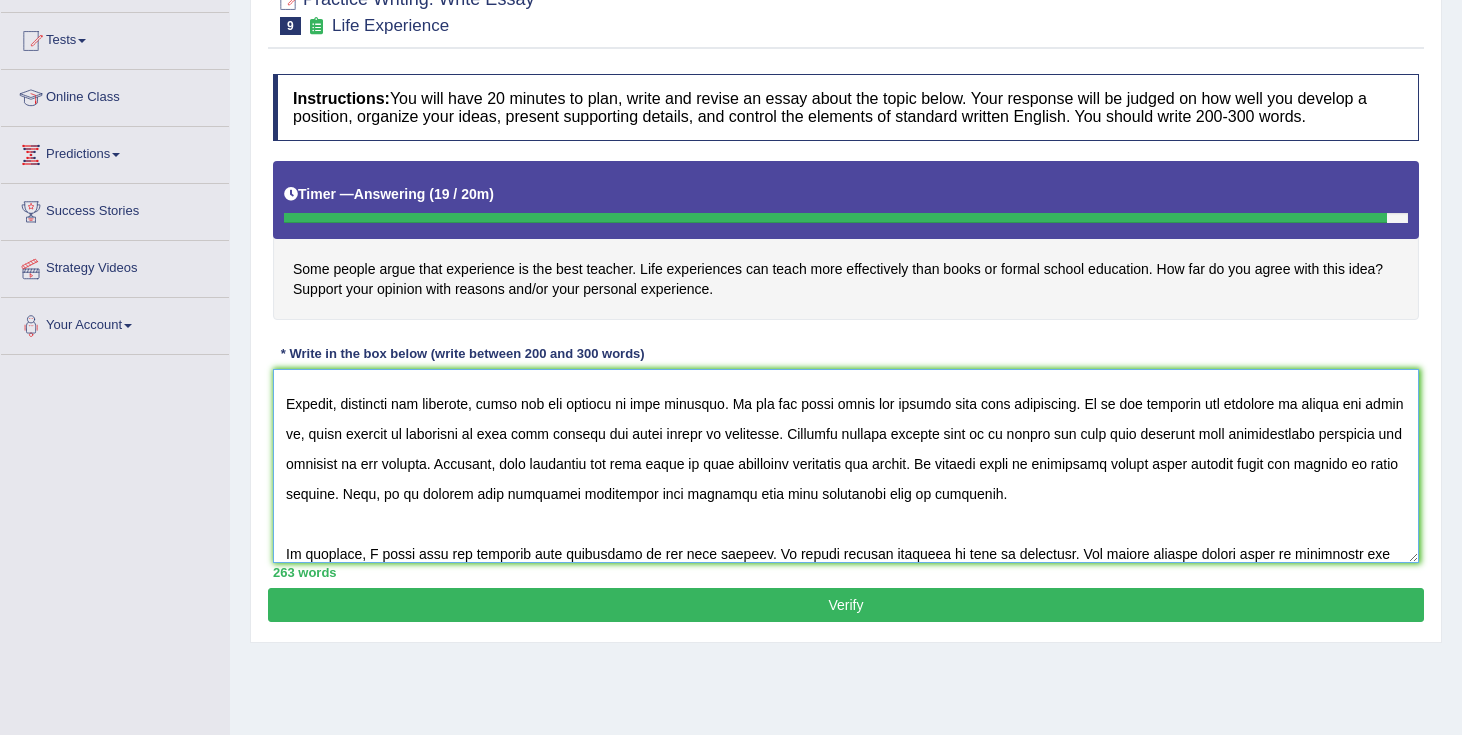 click at bounding box center (846, 466) 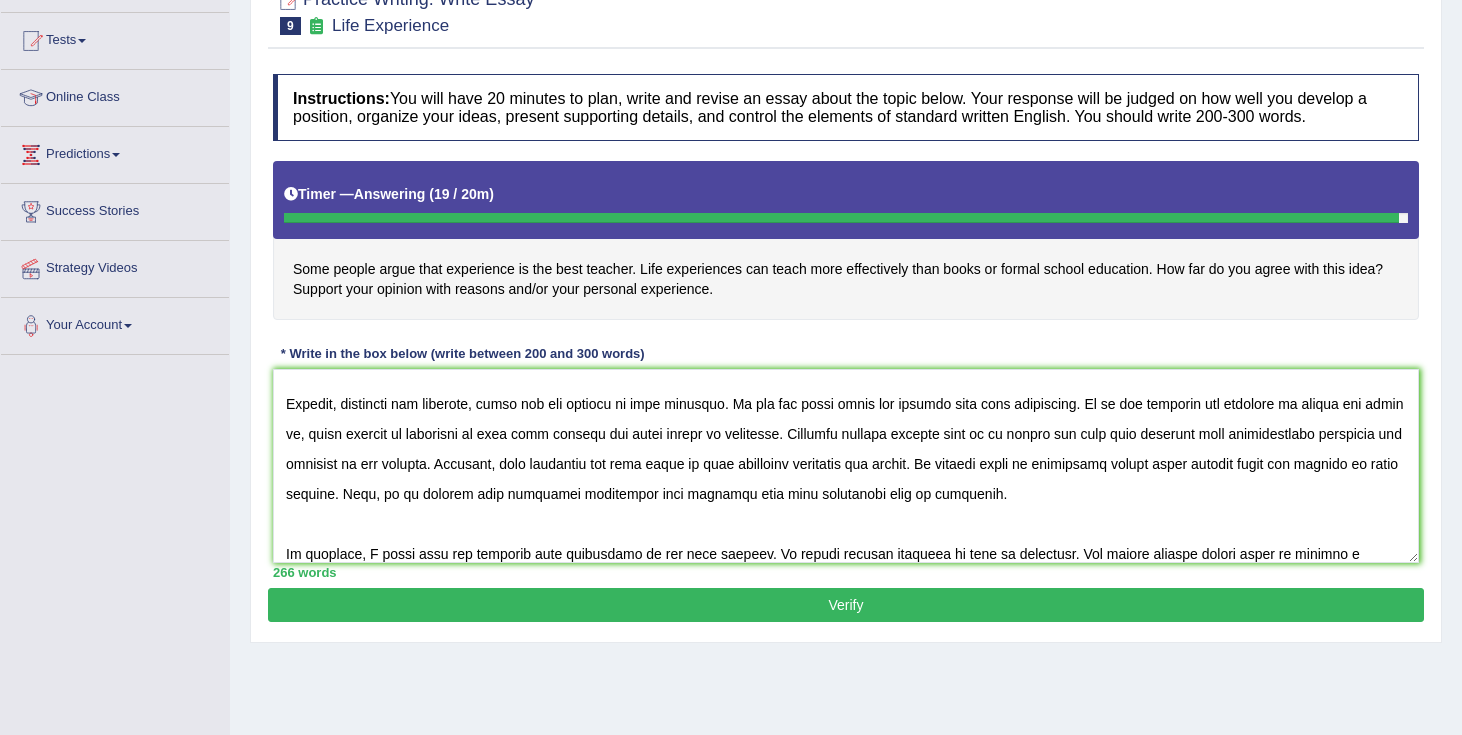 click on "266 words" at bounding box center (846, 572) 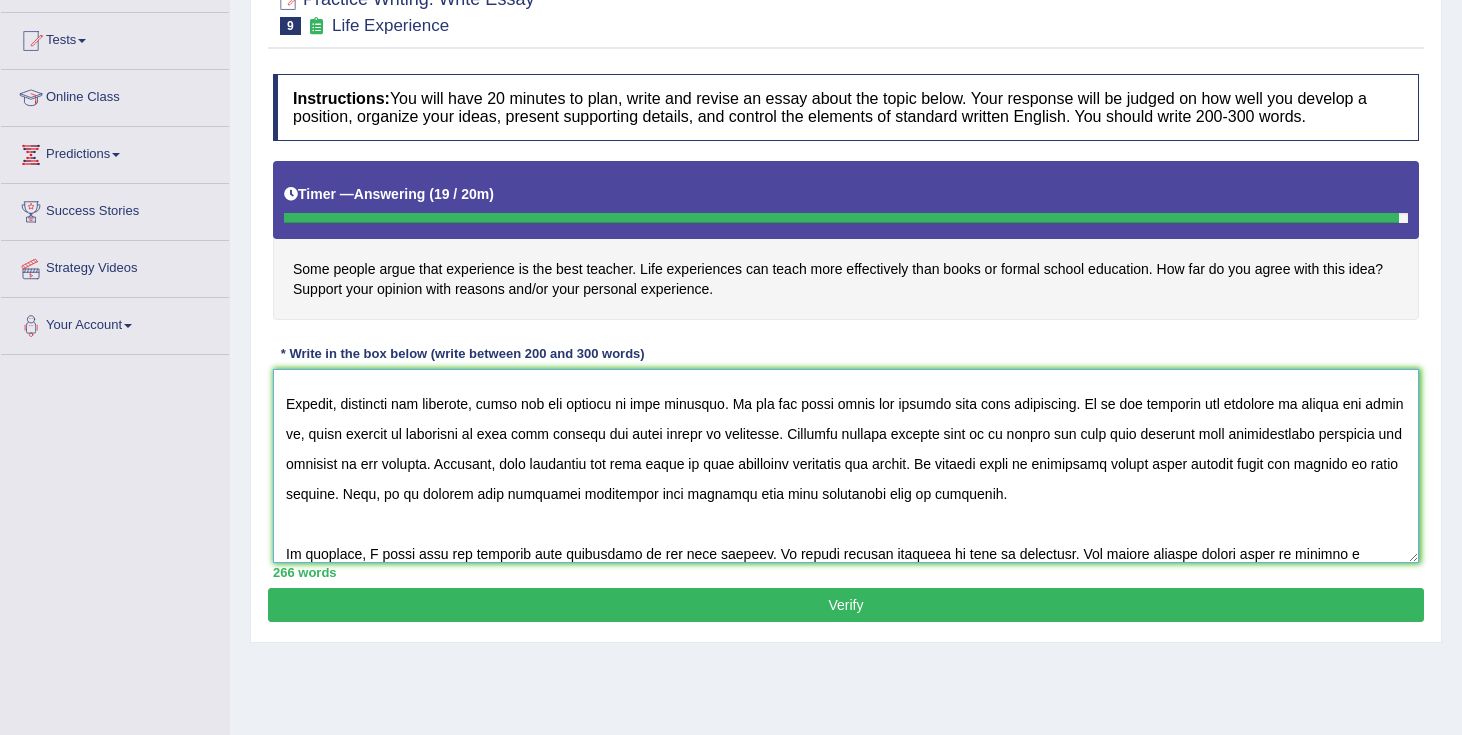 click at bounding box center [846, 466] 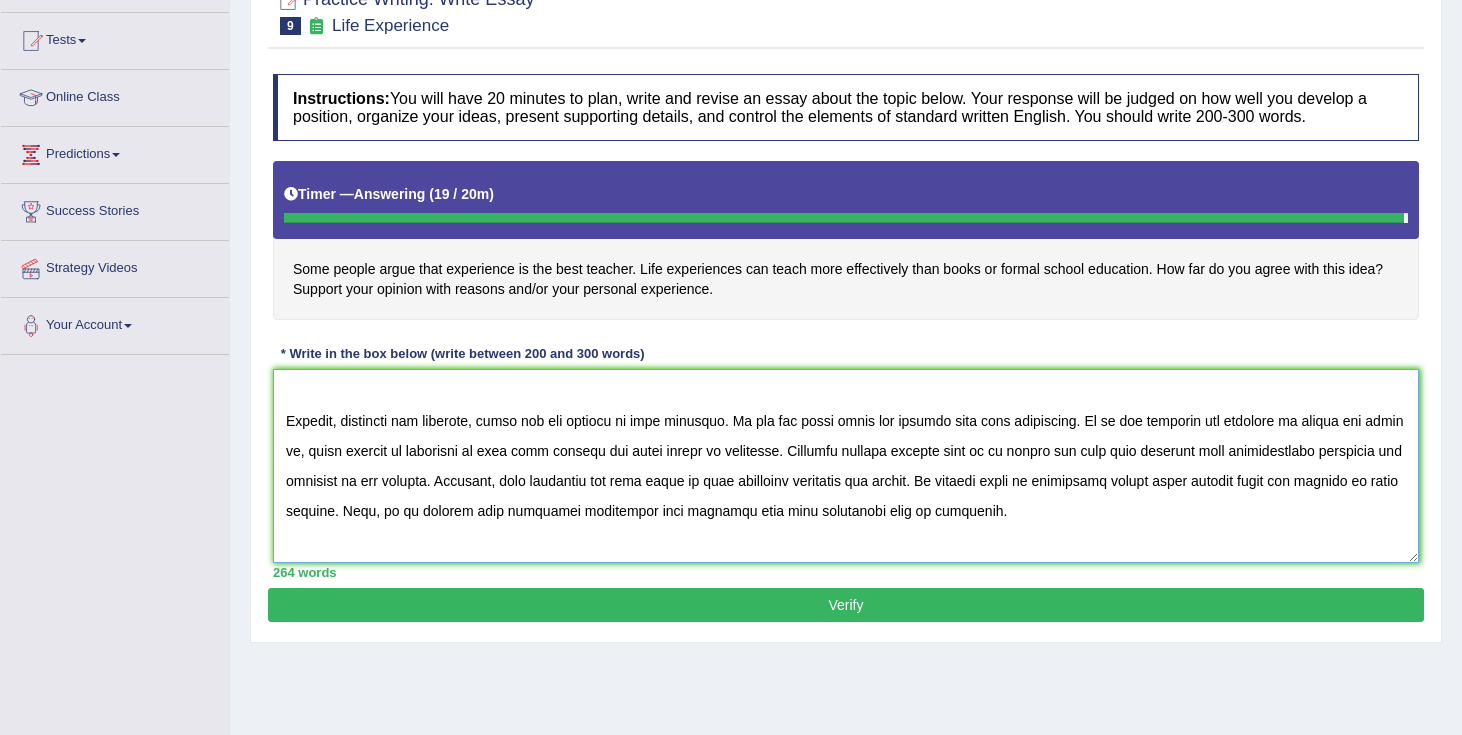 scroll, scrollTop: 227, scrollLeft: 0, axis: vertical 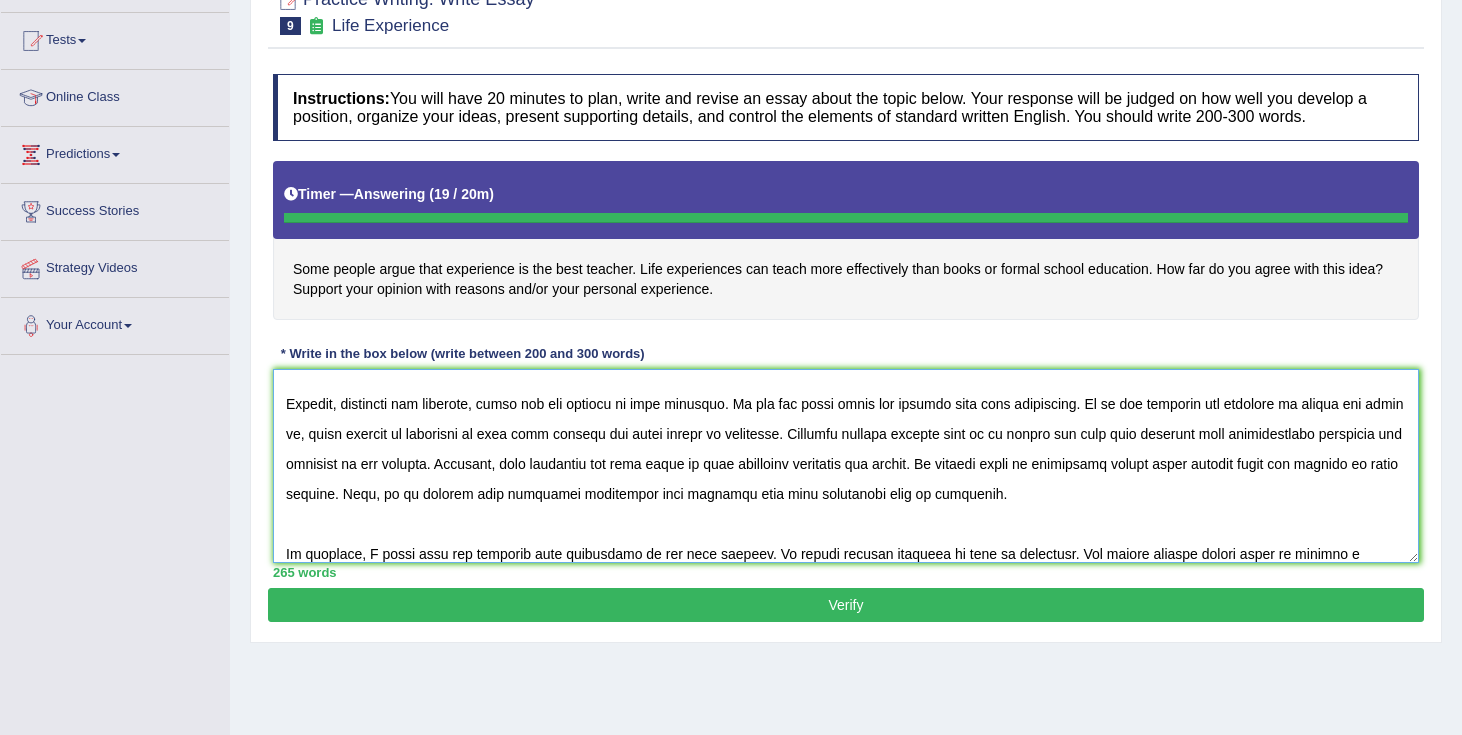 type on "The influence of life experiences on our lives has ingited numerous discussions. This matter is significantly improtant due to it's impacts on individuals and society. In this essay, I will examine the advanatges and disadvantages of learing through experinces in life and there implications on society.
One of the primary benefits of learning through life experinces is ability to learn from our mistakes. It is proven that a lesson learnt from our mistakes retains in our mind beacuse have faced consiquences for it. Research suggest that most of the books are inspired by authors life experinces and there imaginations. Furthermore, by travelling meeting new people we get practicle experince and understanding which books can not provide. Consequently, the advantages of life experinces are essential for individuals and society.
However, alongside the benefits, there are few draback of this approach. We can not learn about our history from life experinces. It is not possible for everyone to travel the world so..." 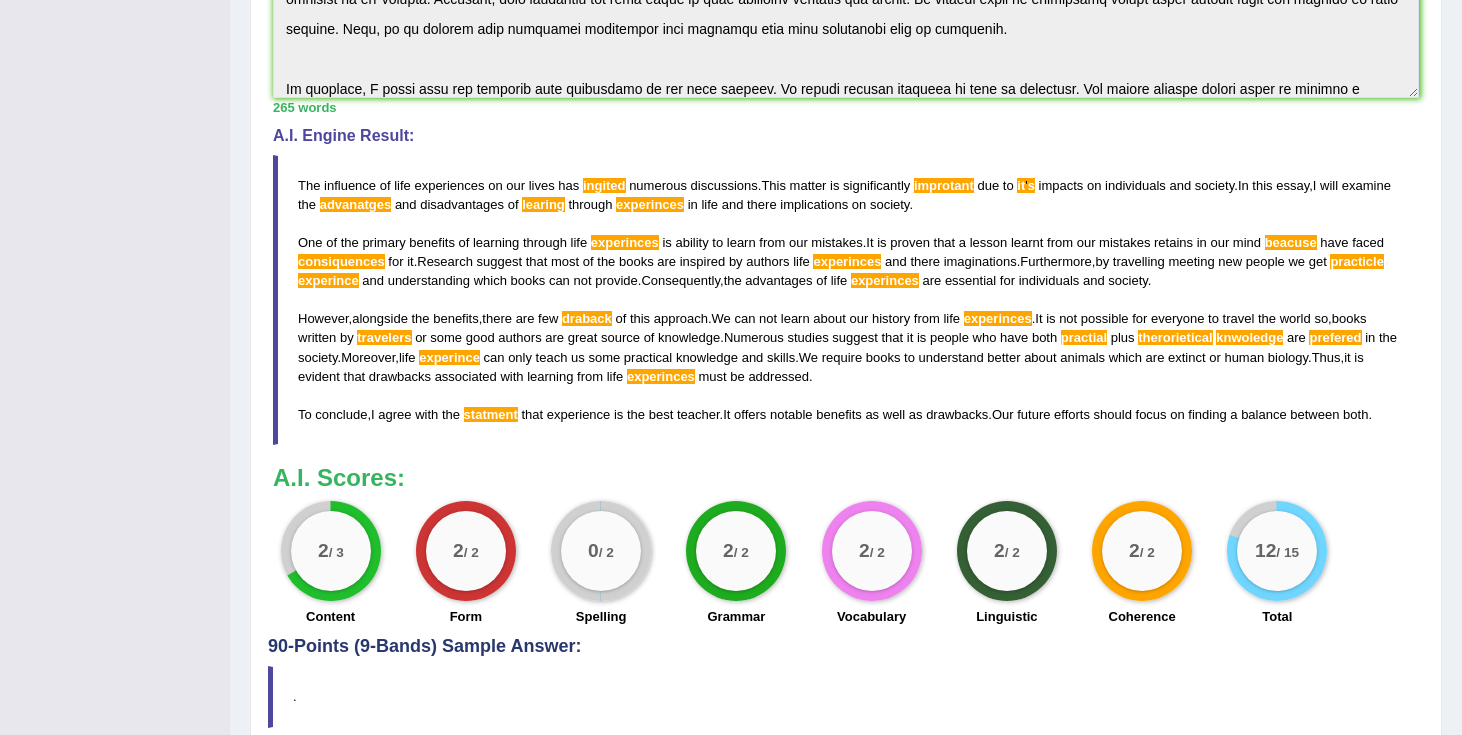 scroll, scrollTop: 634, scrollLeft: 0, axis: vertical 